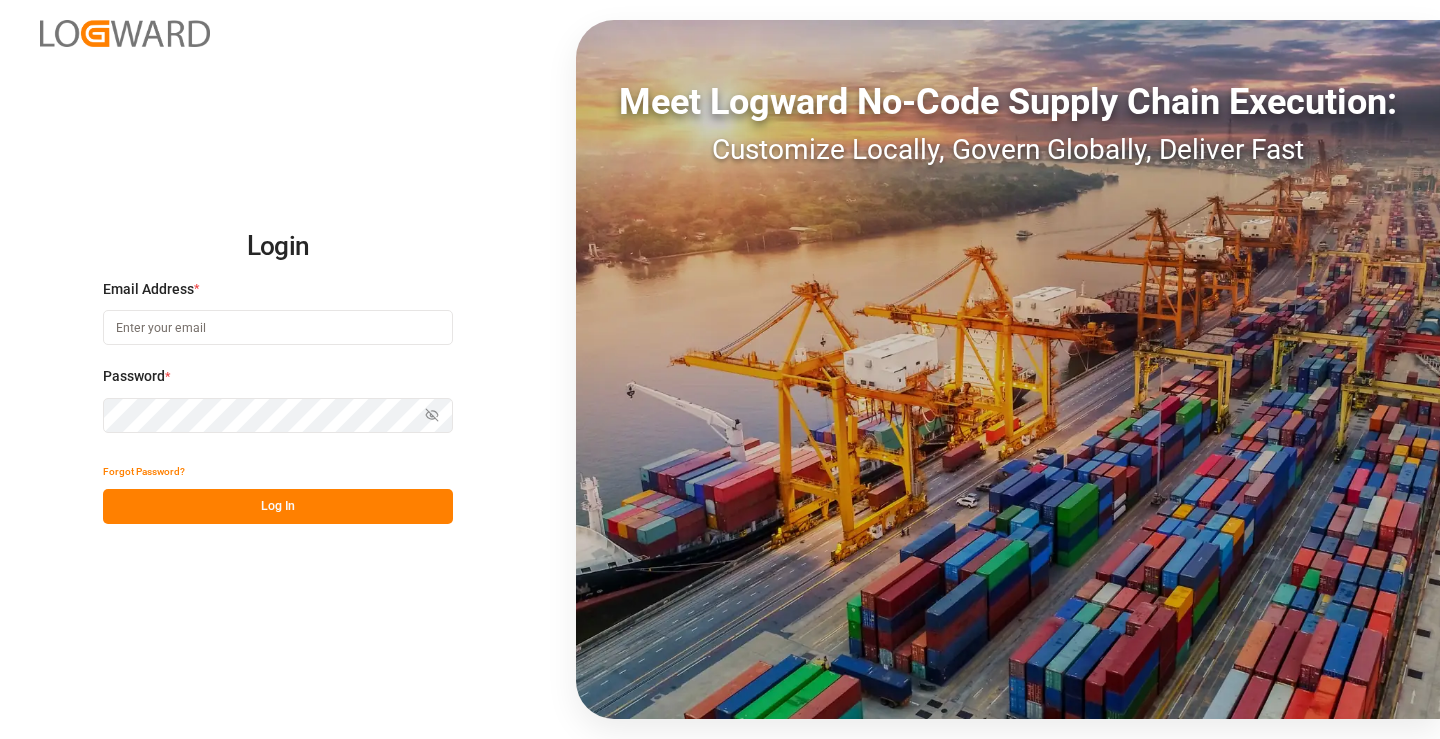 scroll, scrollTop: 0, scrollLeft: 0, axis: both 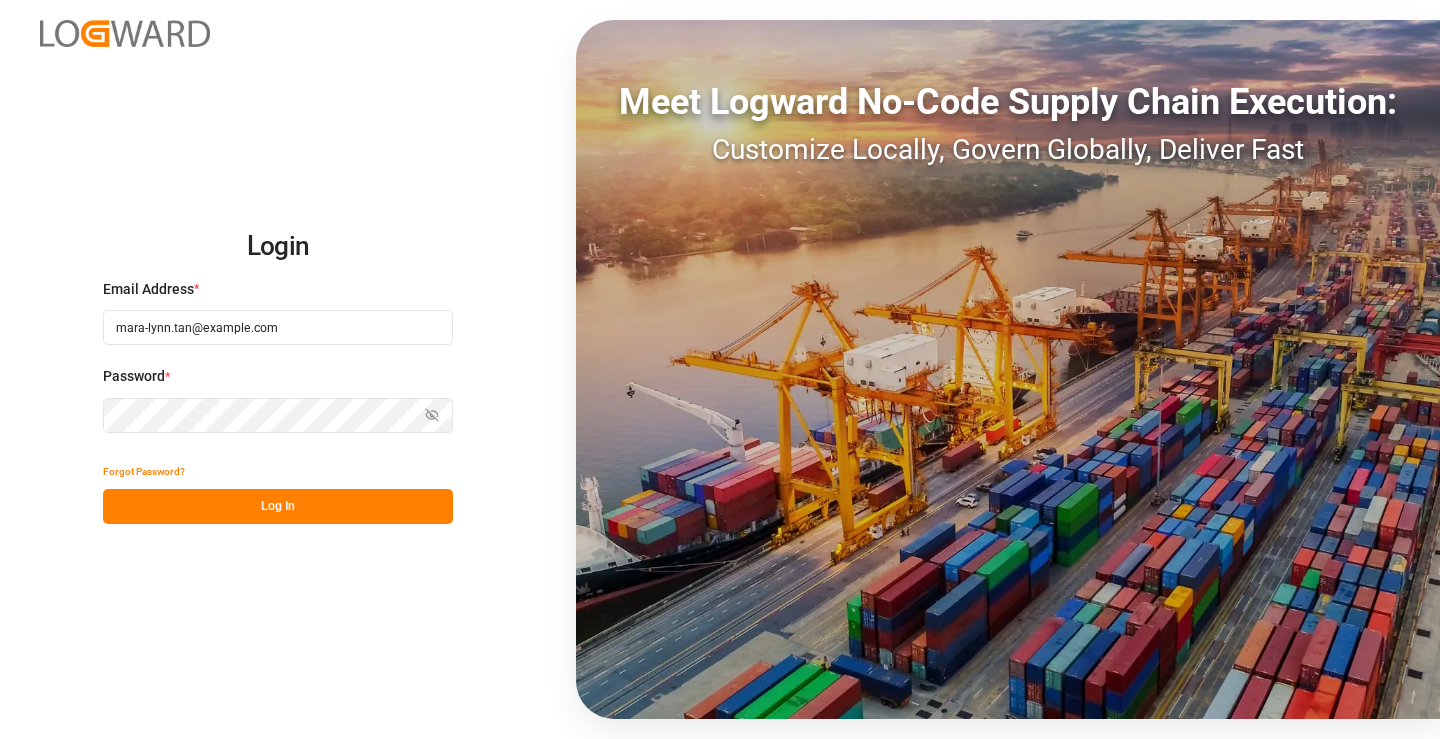 click on "Log In" at bounding box center (278, 506) 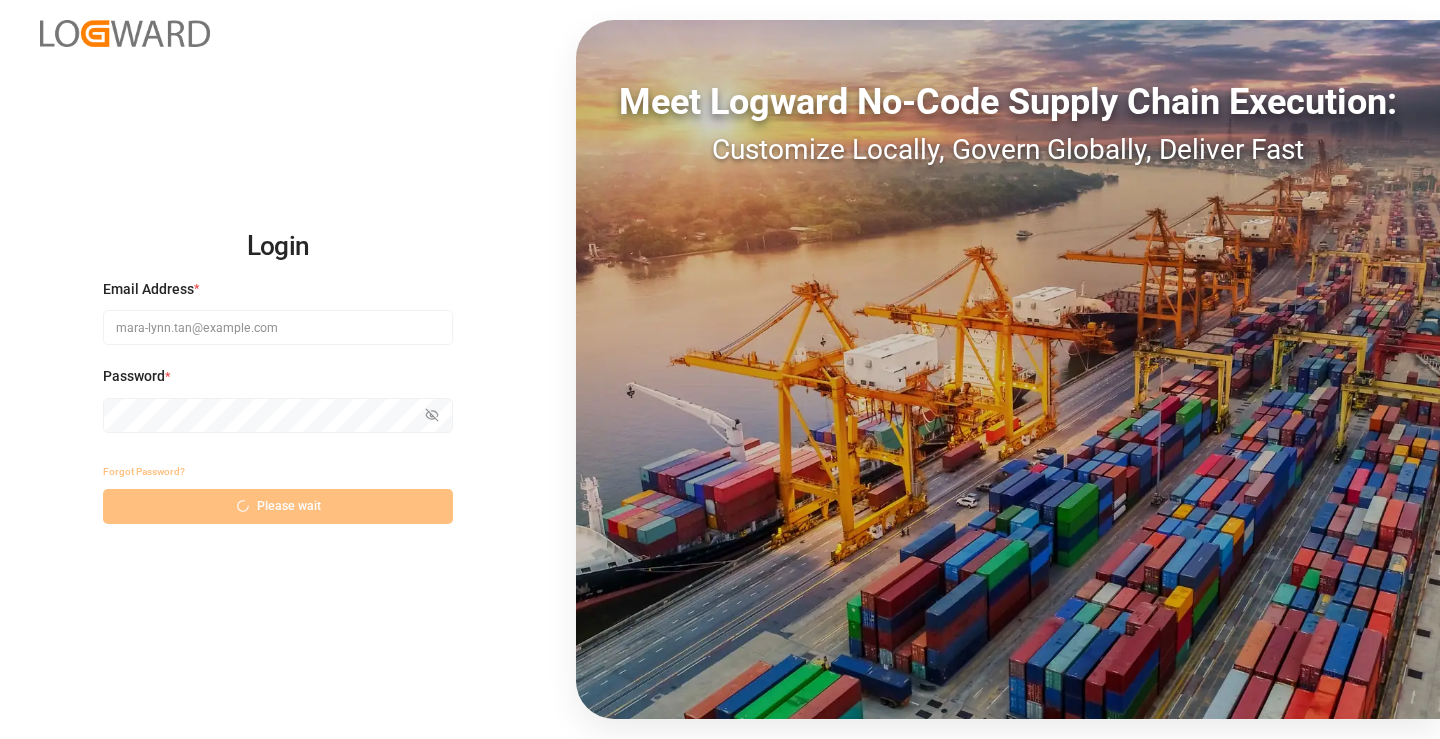 click on "Forgot Password? Please wait" at bounding box center [278, 489] 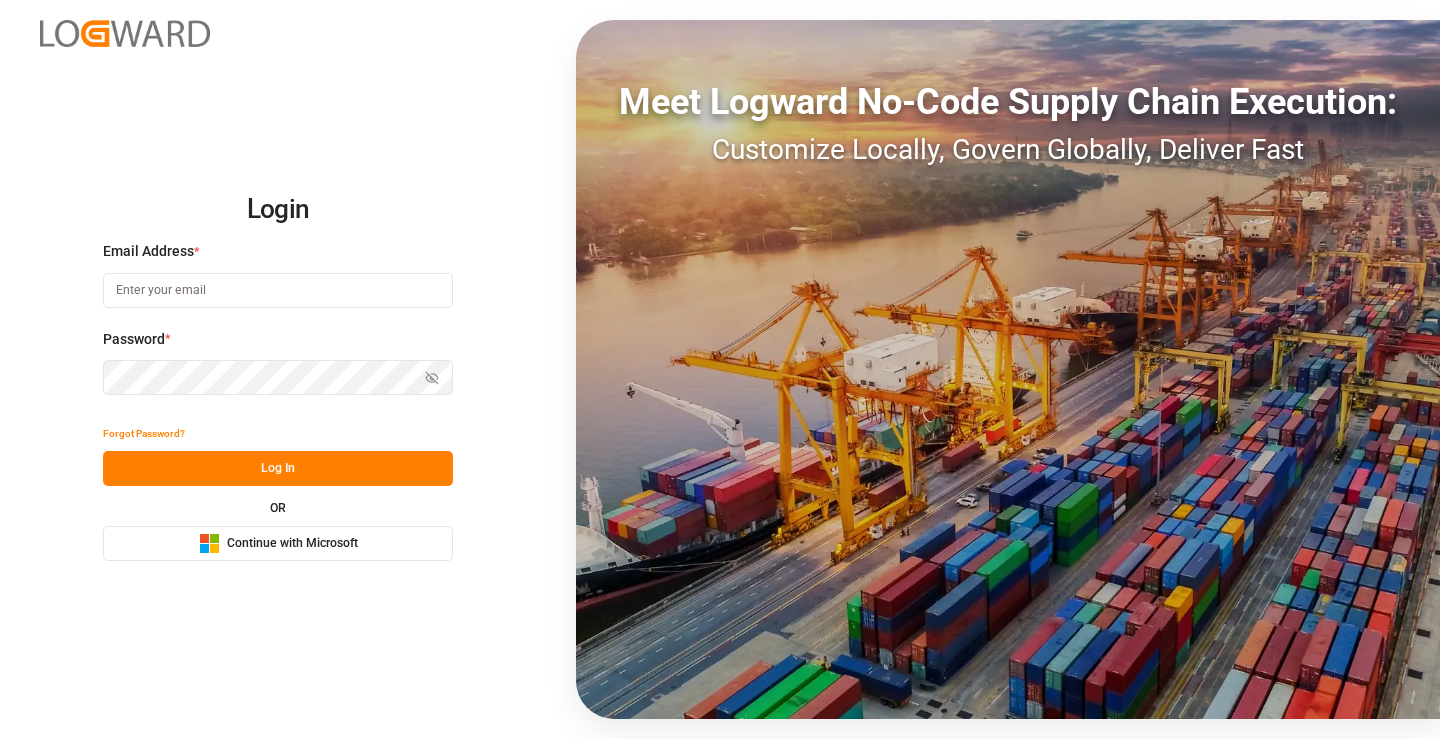 scroll, scrollTop: 0, scrollLeft: 0, axis: both 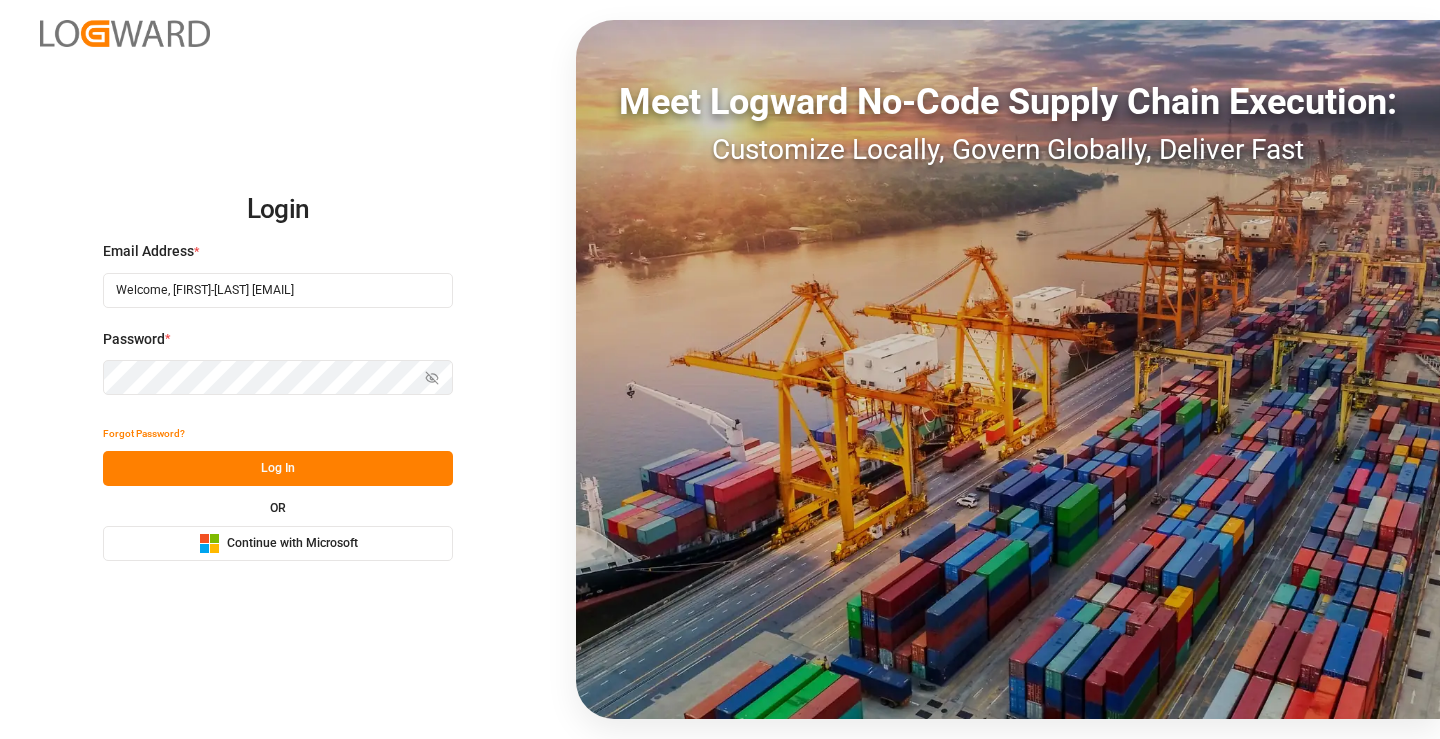 click on "Log In" at bounding box center (278, 468) 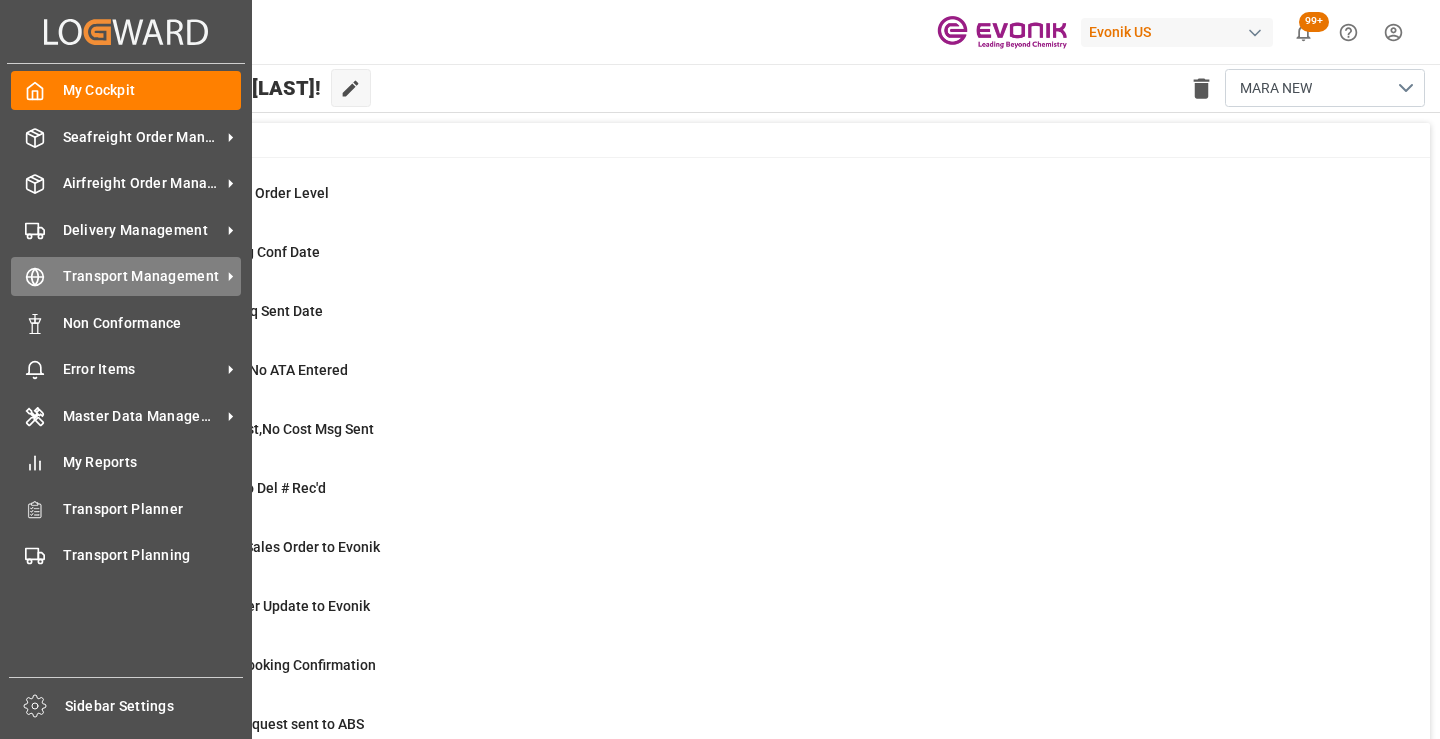 click on "Transport Management Transport Management" at bounding box center [126, 276] 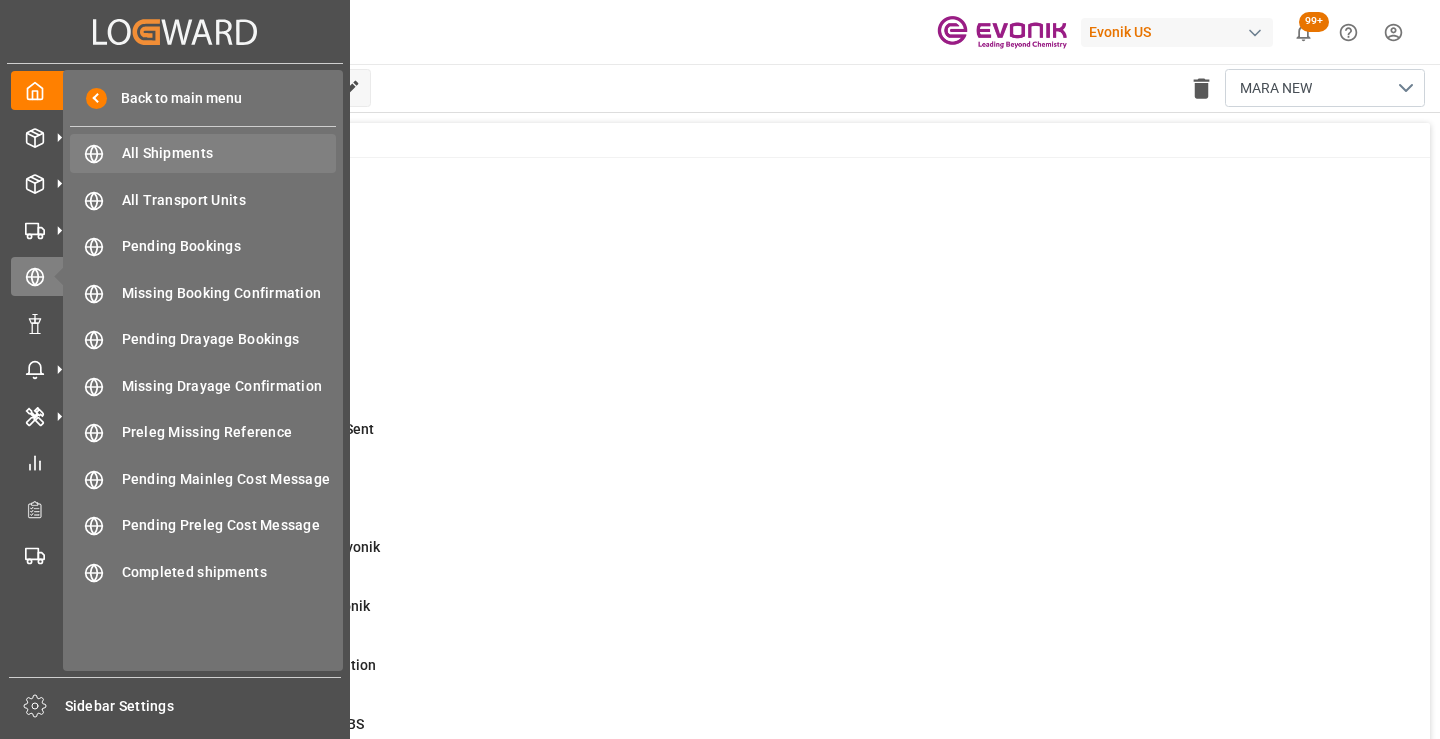click on "All Shipments" at bounding box center [229, 153] 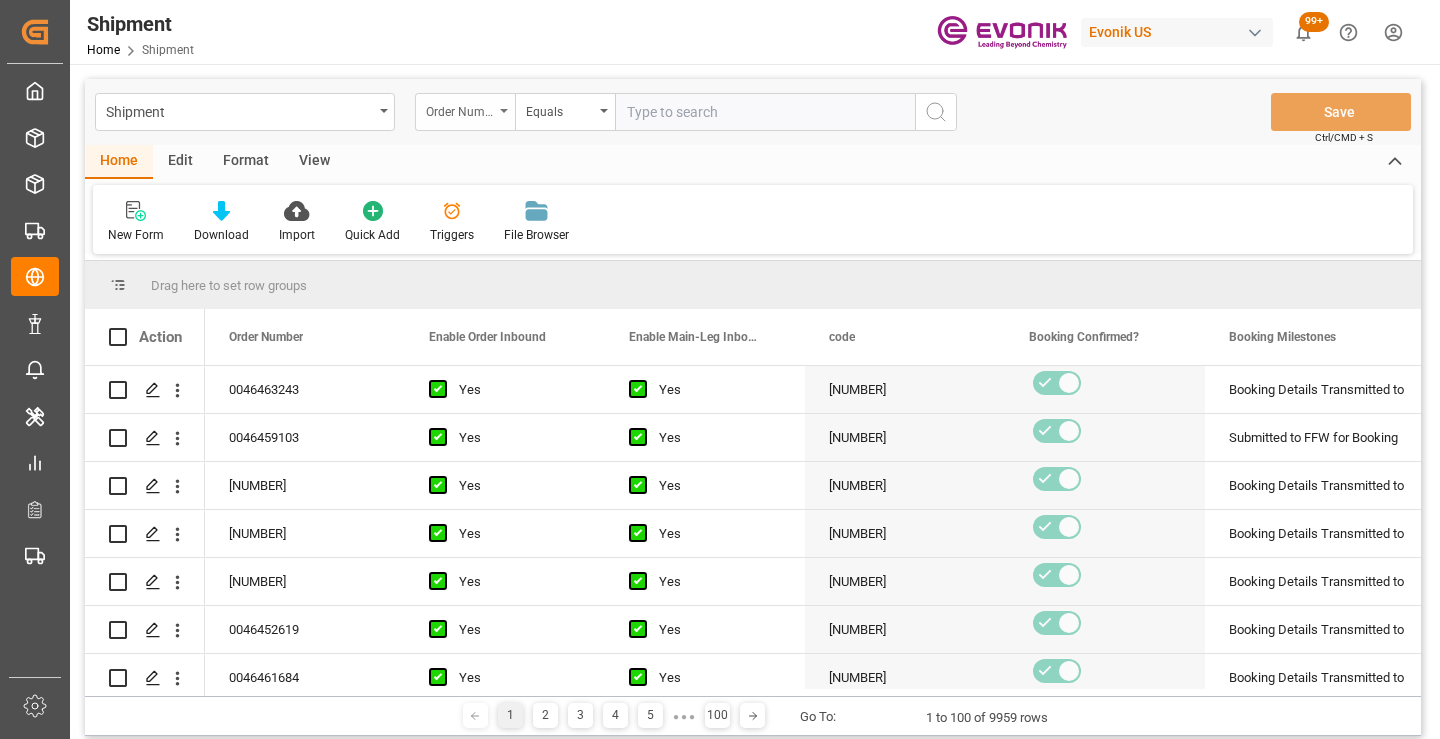 click on "Order Number" at bounding box center (460, 109) 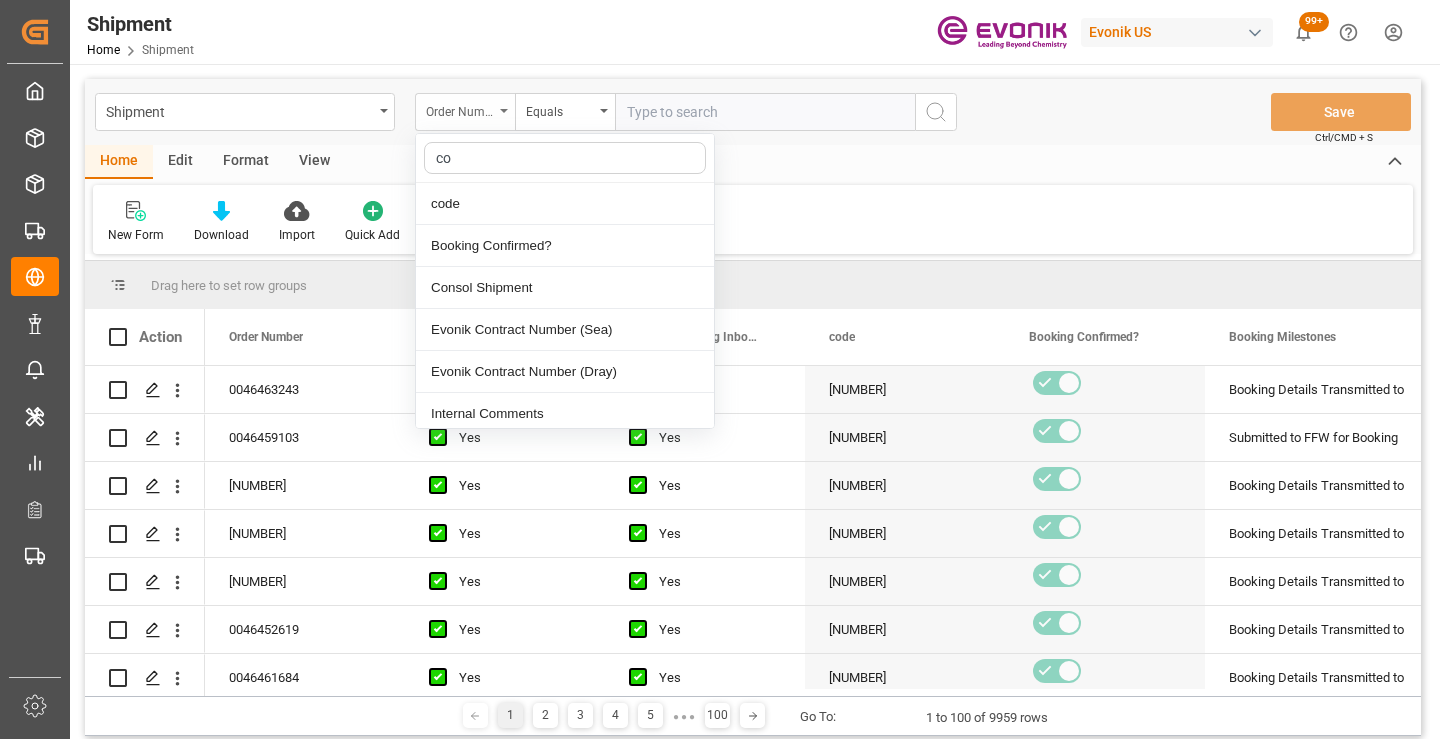 type on "cod" 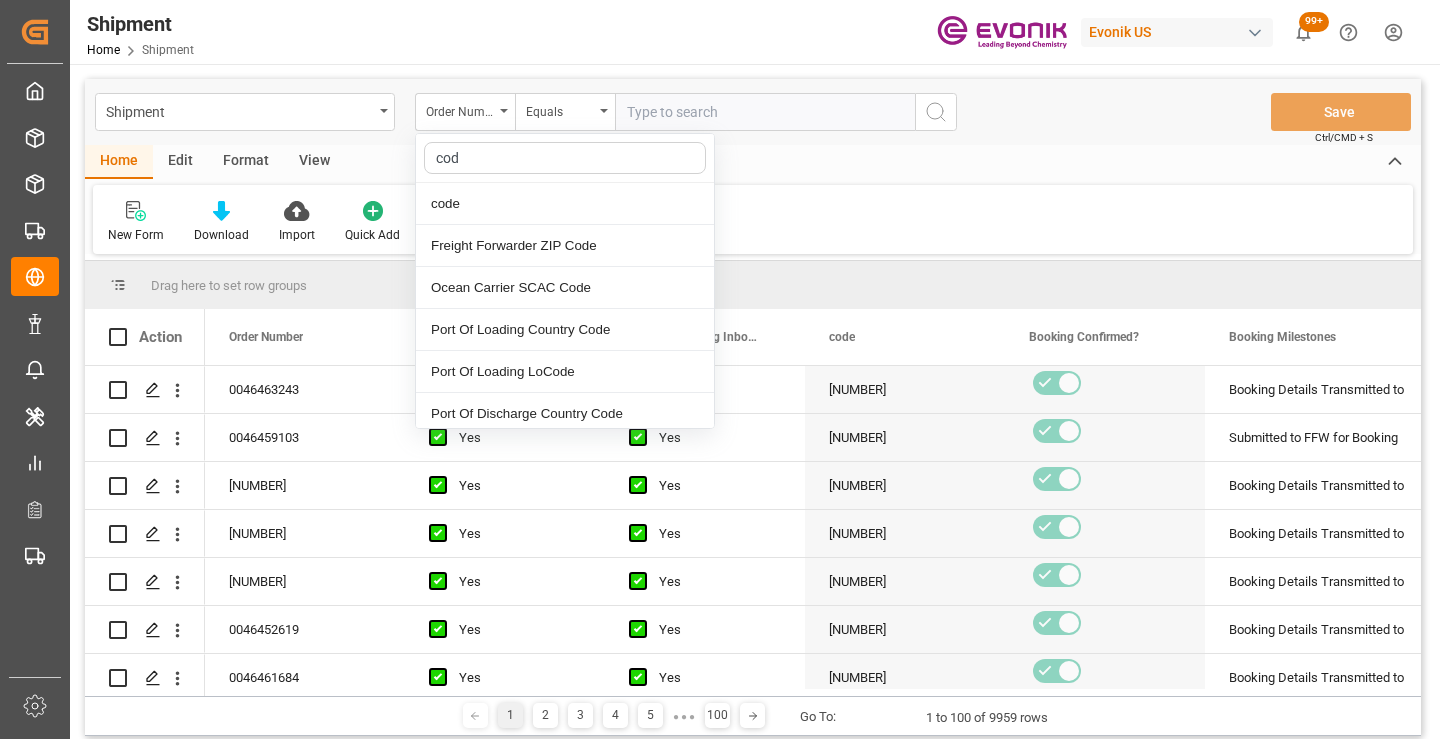 click on "code" at bounding box center [565, 204] 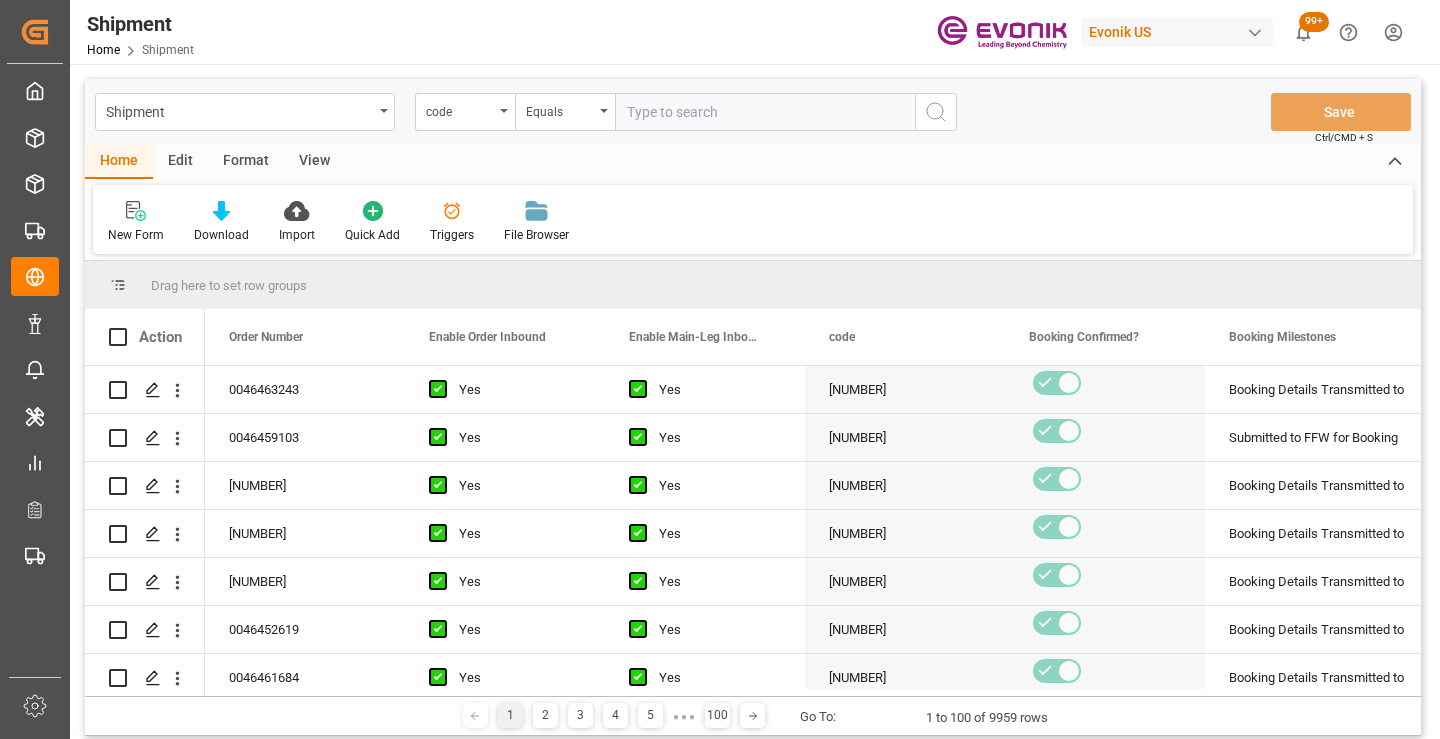 click at bounding box center (765, 112) 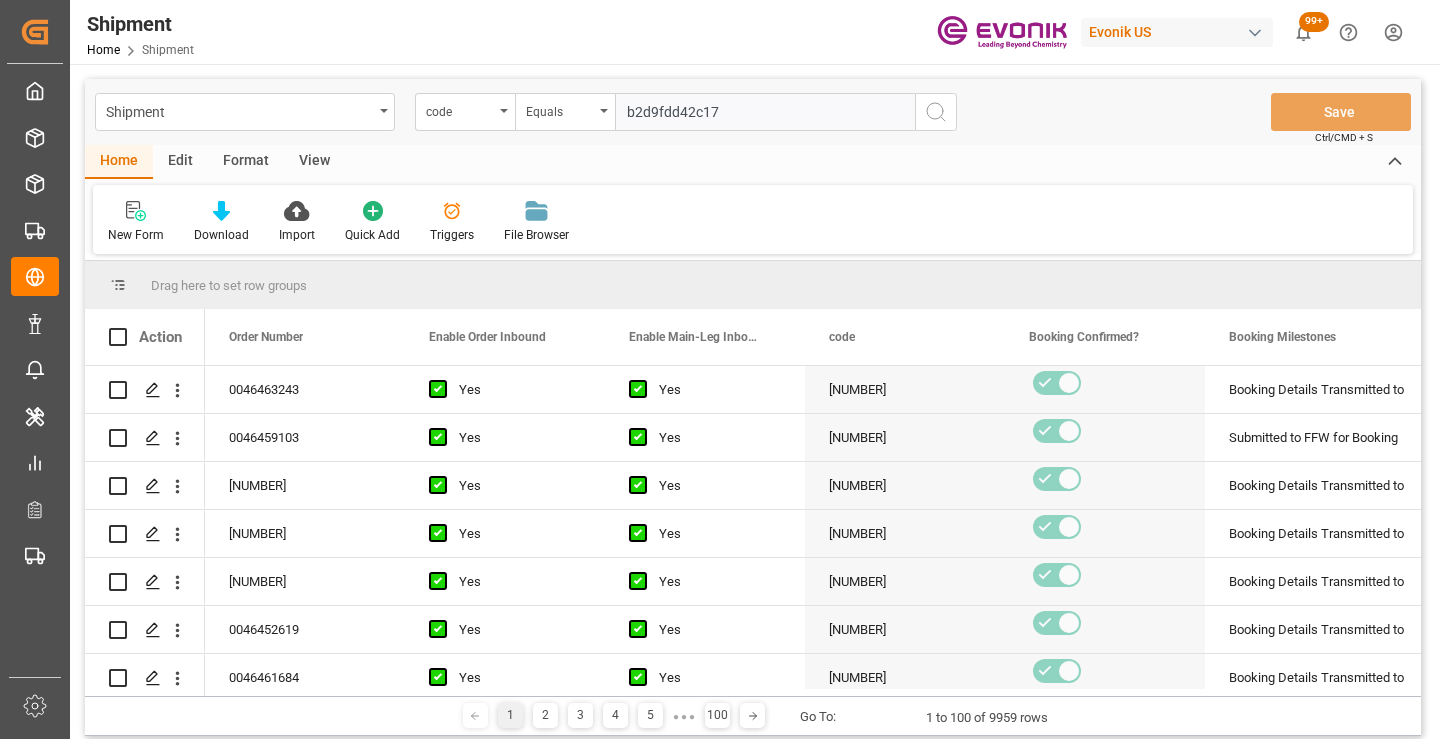type on "b2d9fdd42c17" 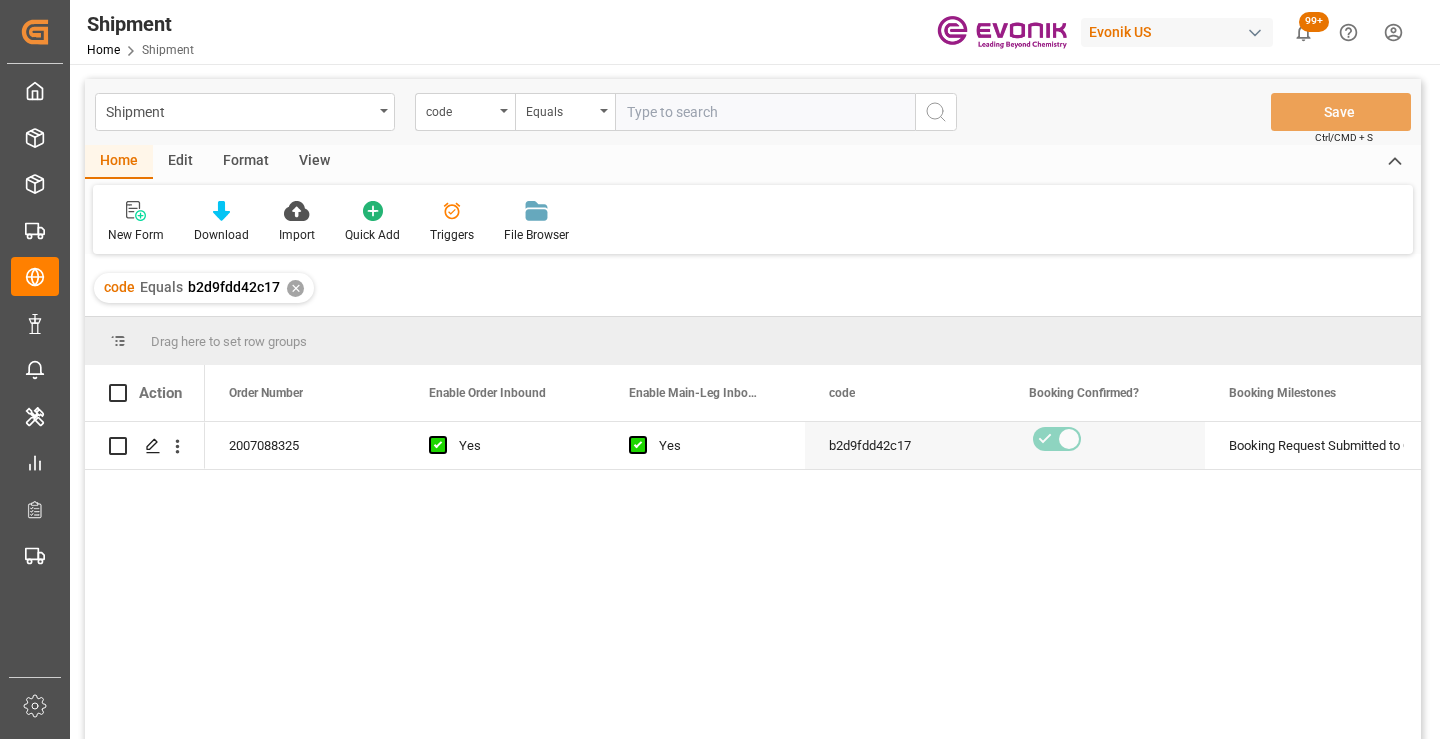 click on "[NUMBER] Yes Yes [NUMBER] Booking Request Submitted to Ocean Carrier Active No" at bounding box center (813, 587) 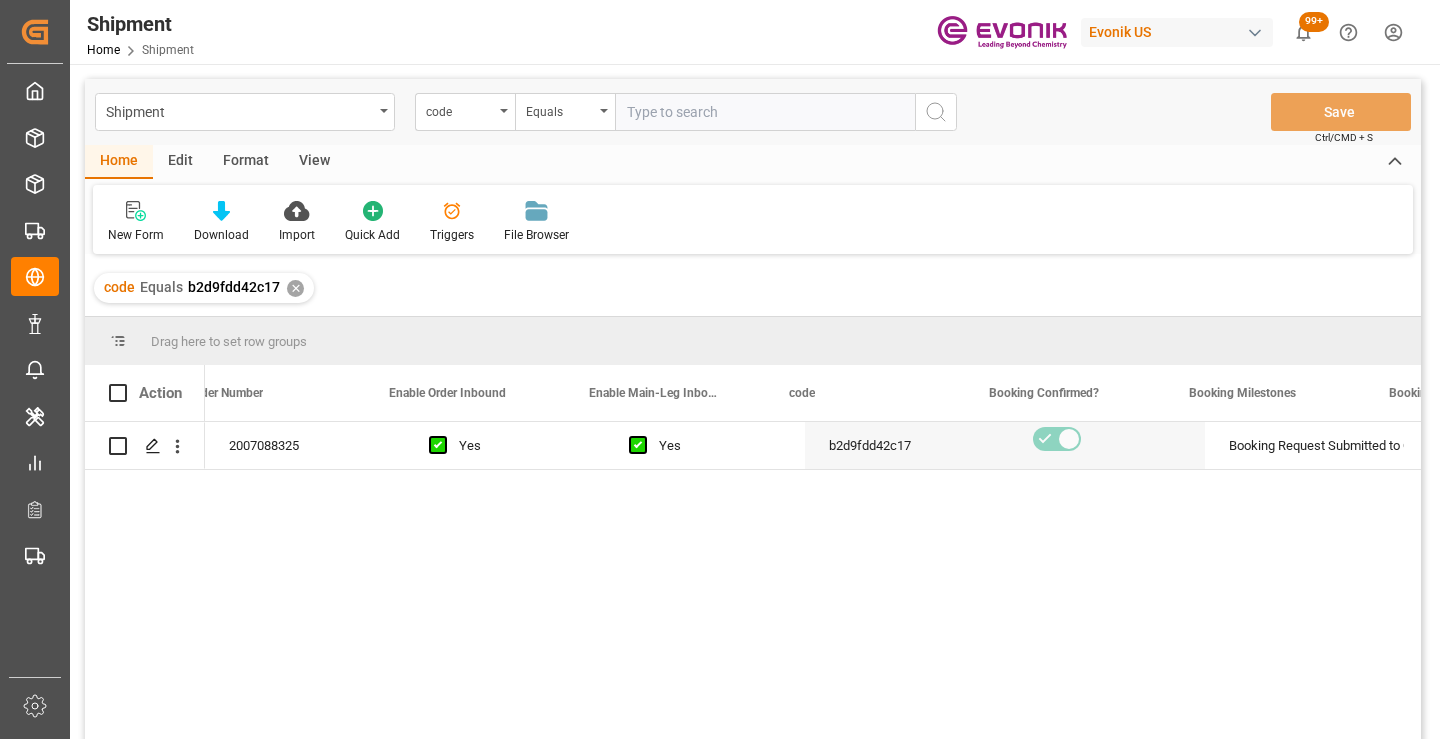 scroll, scrollTop: 0, scrollLeft: 40, axis: horizontal 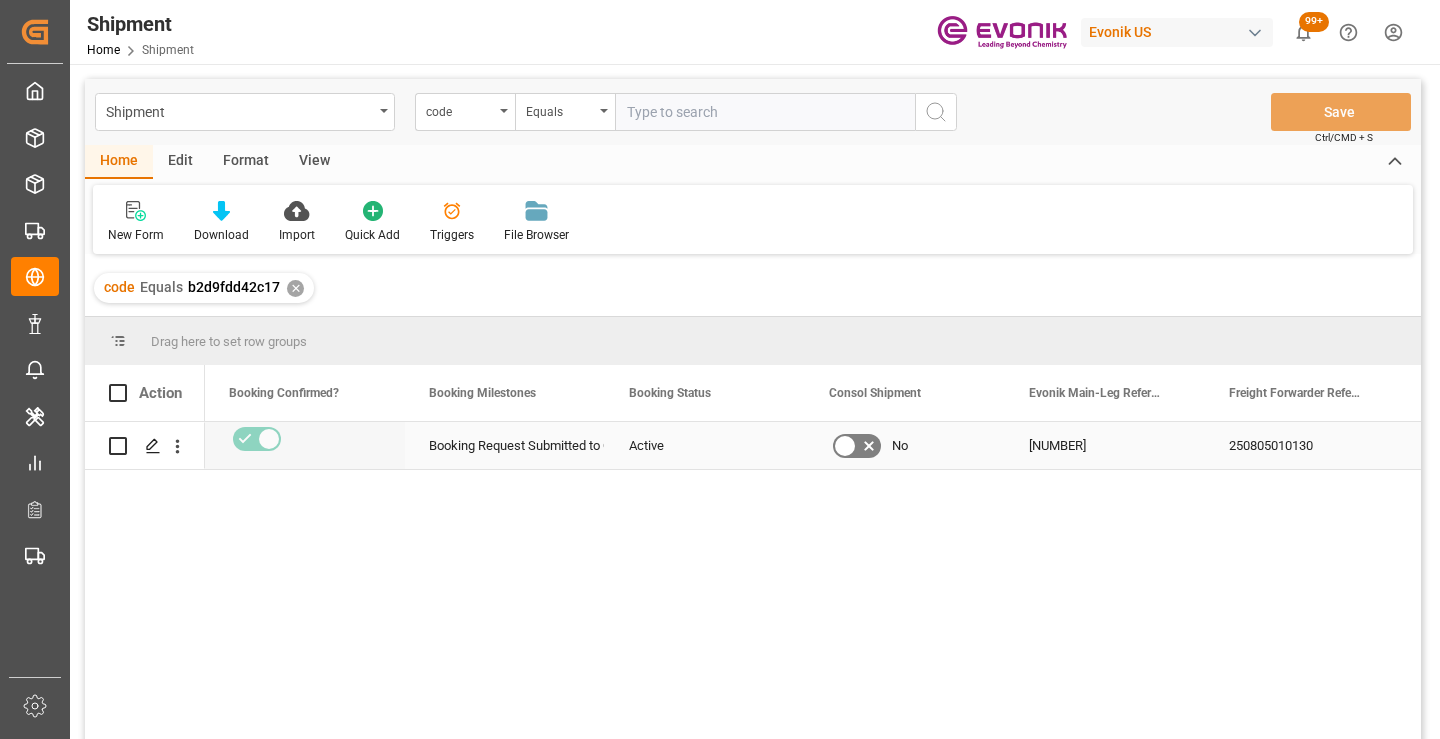 click on "250805010130" at bounding box center [1305, 445] 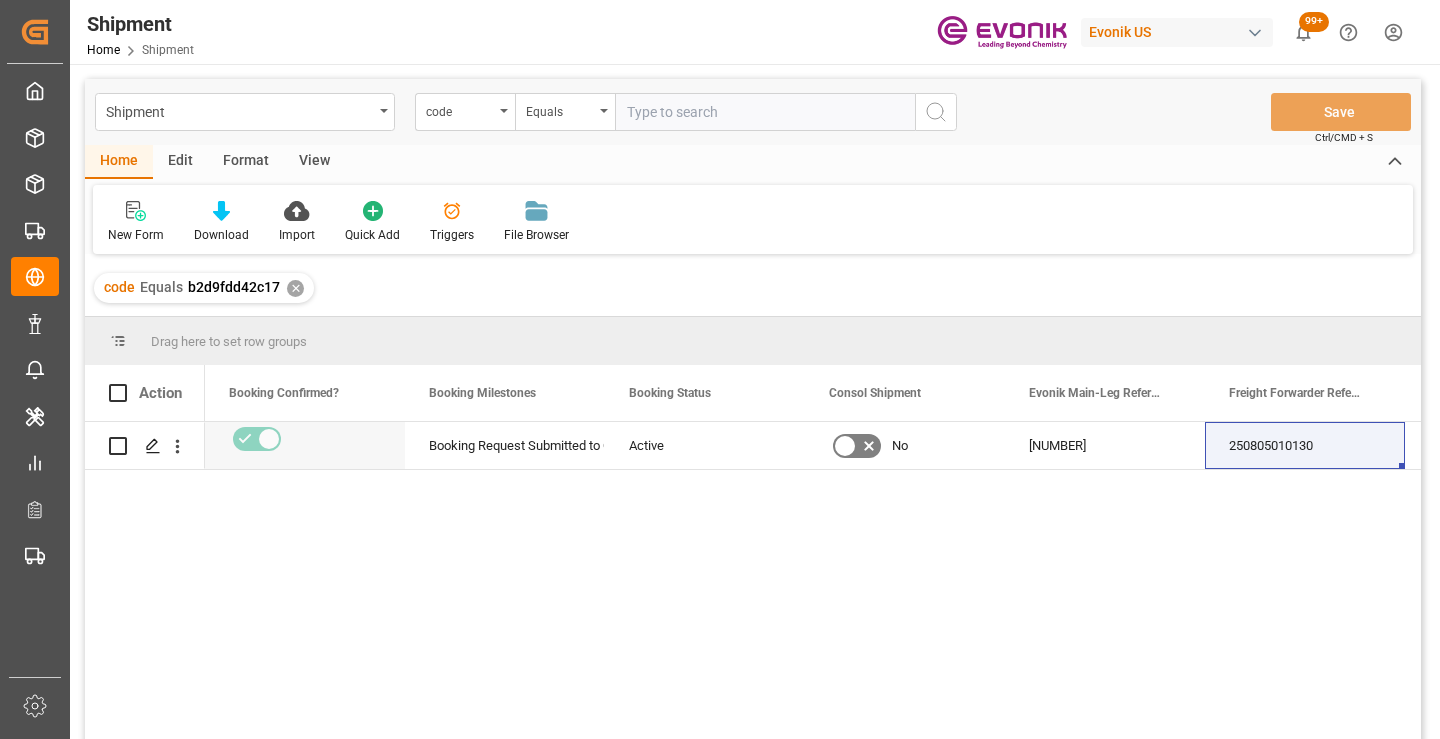 click on "✕" at bounding box center [295, 288] 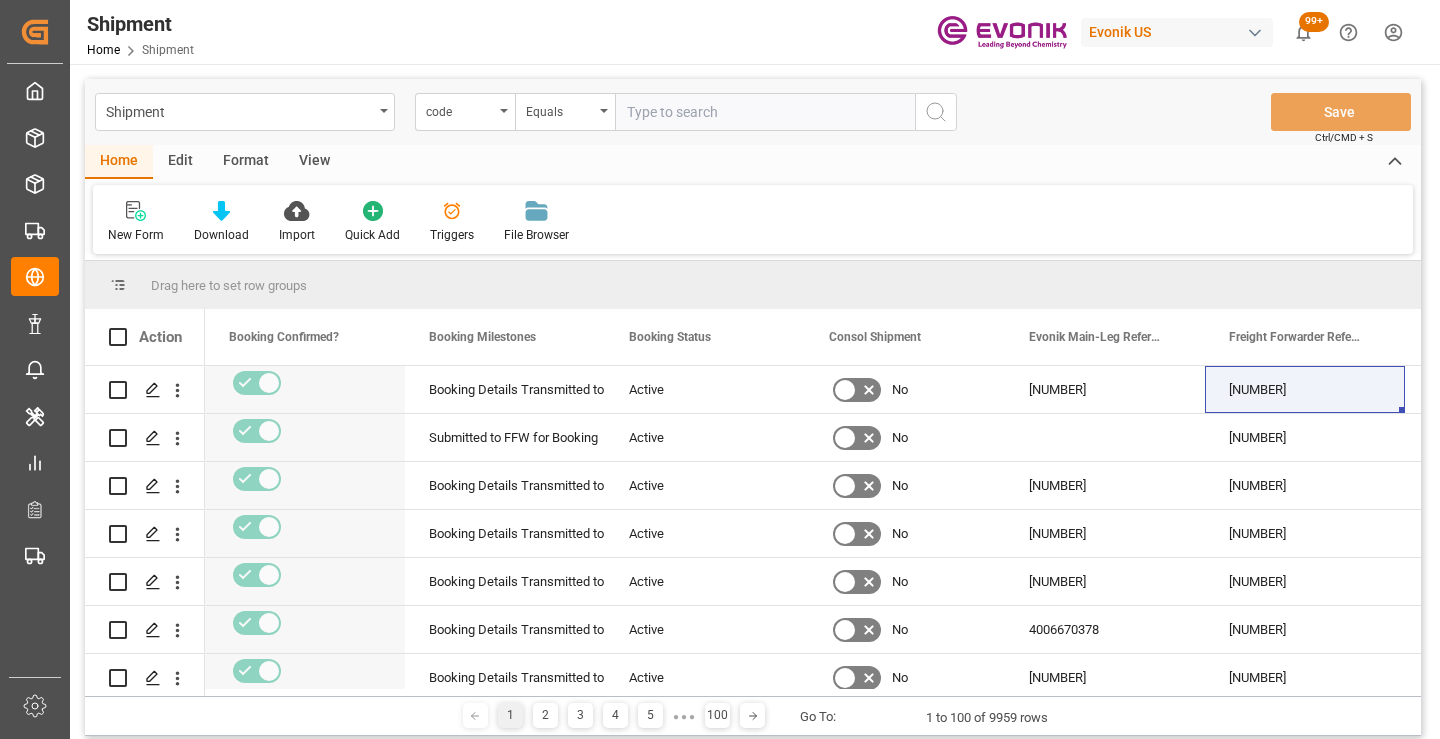 click at bounding box center [765, 112] 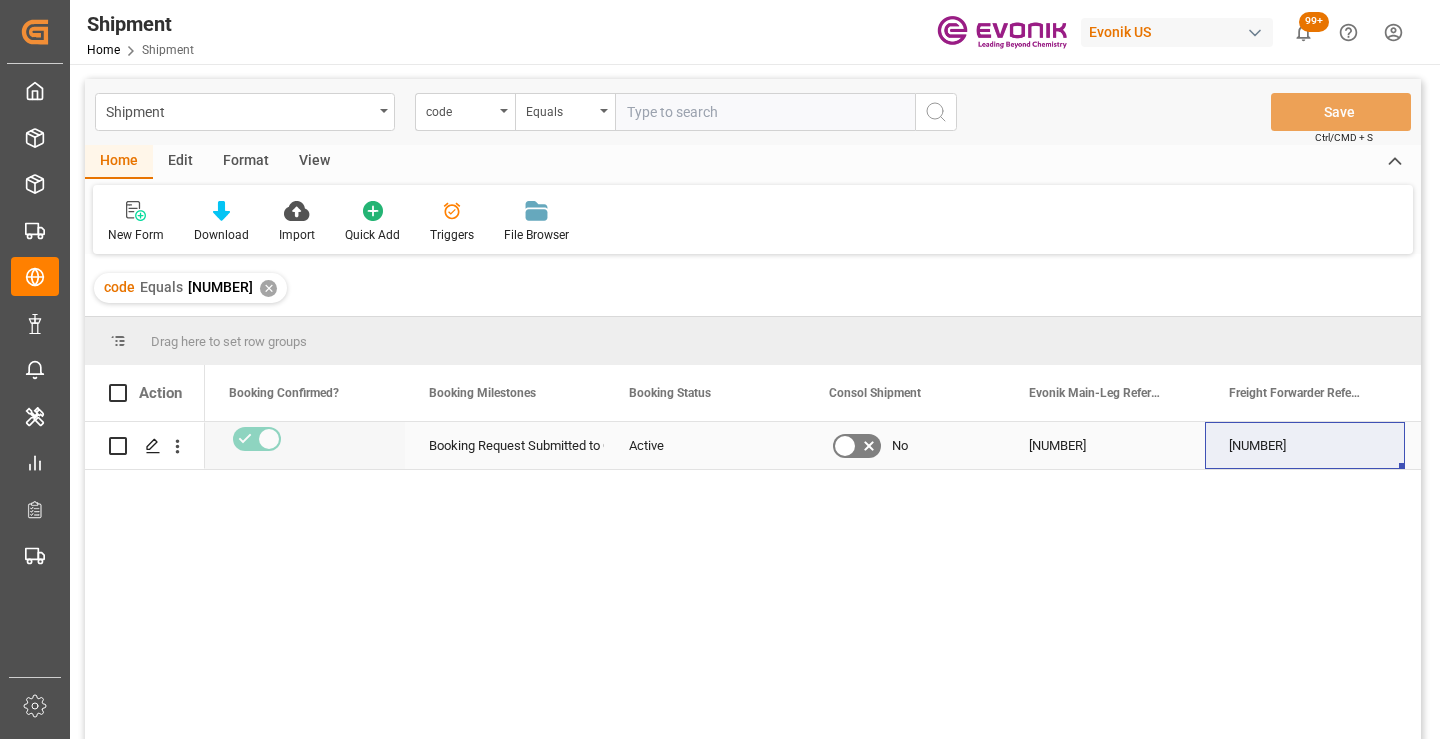 click on "[NUMBER]" at bounding box center (1305, 445) 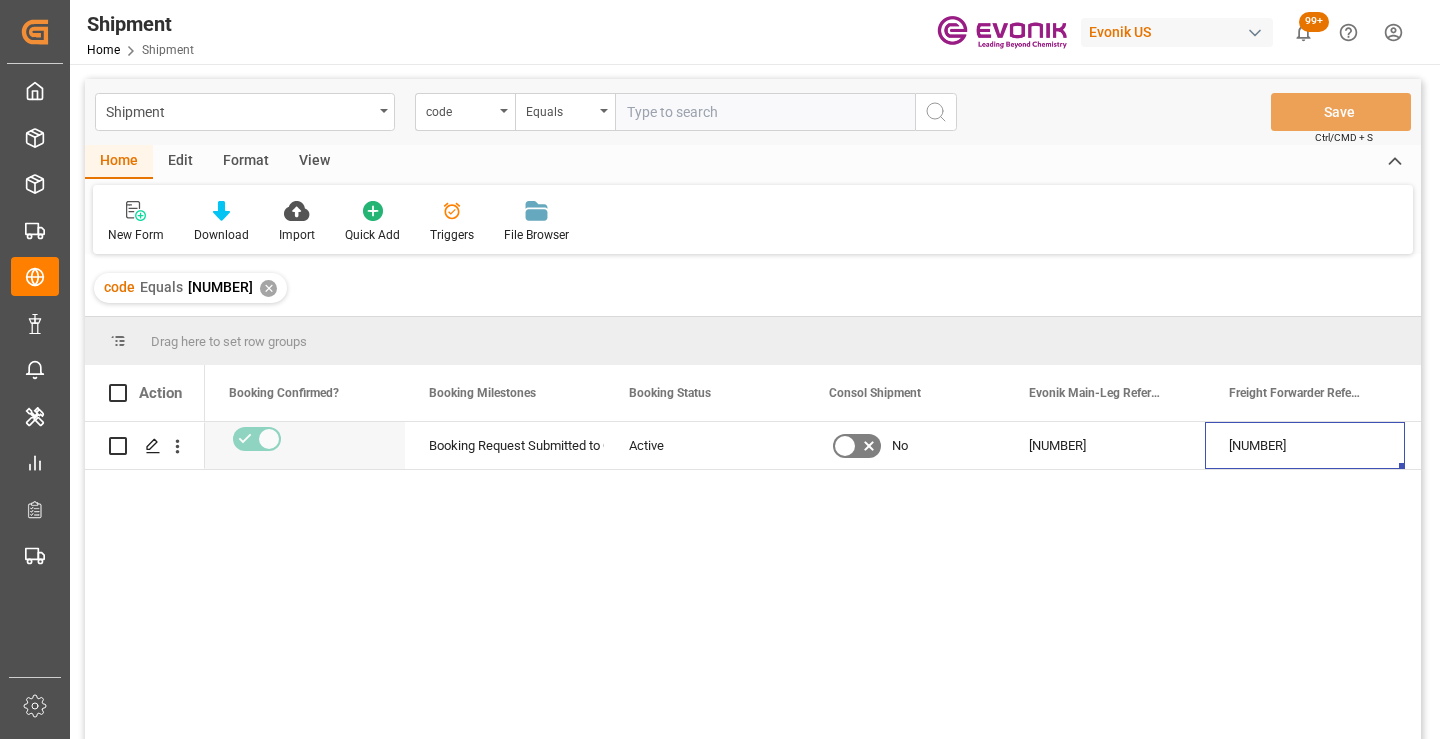 click on "✕" at bounding box center (268, 288) 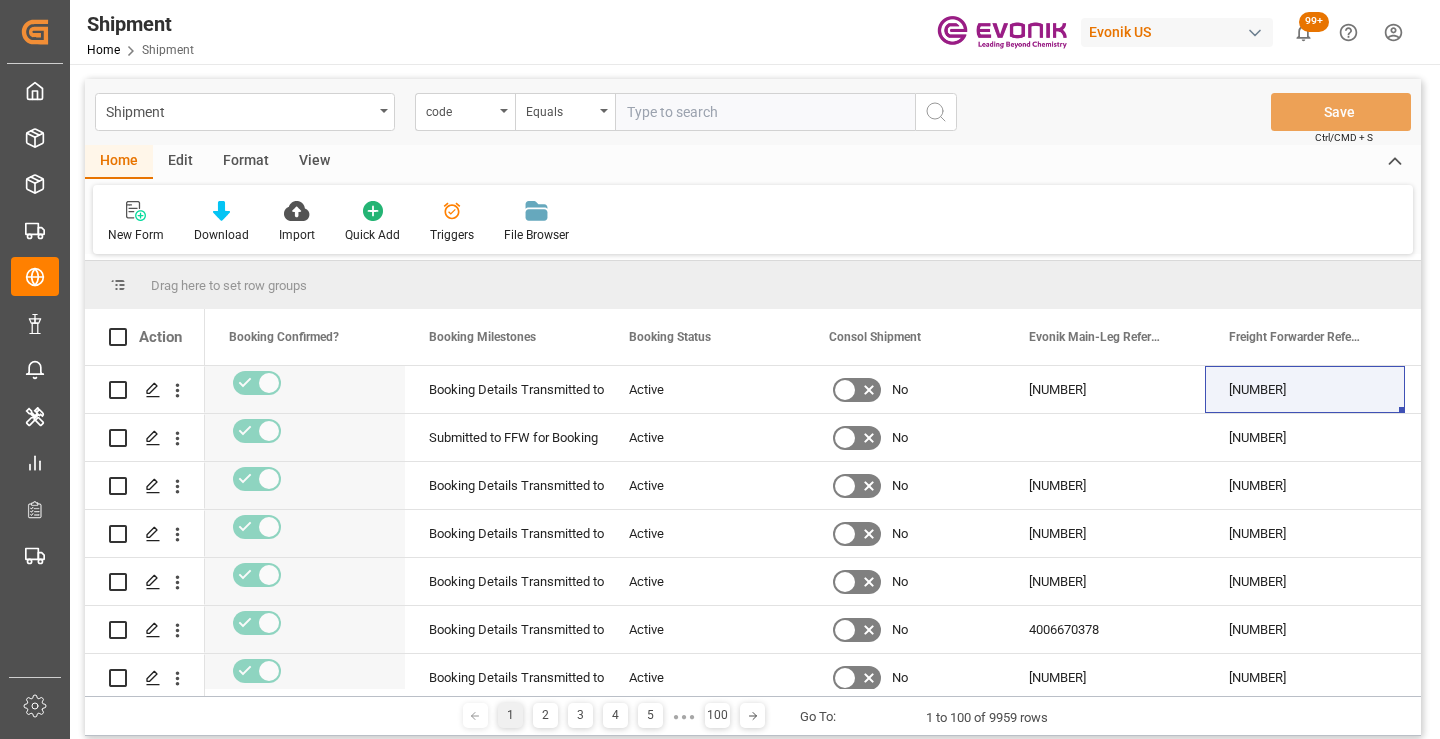 click at bounding box center [765, 112] 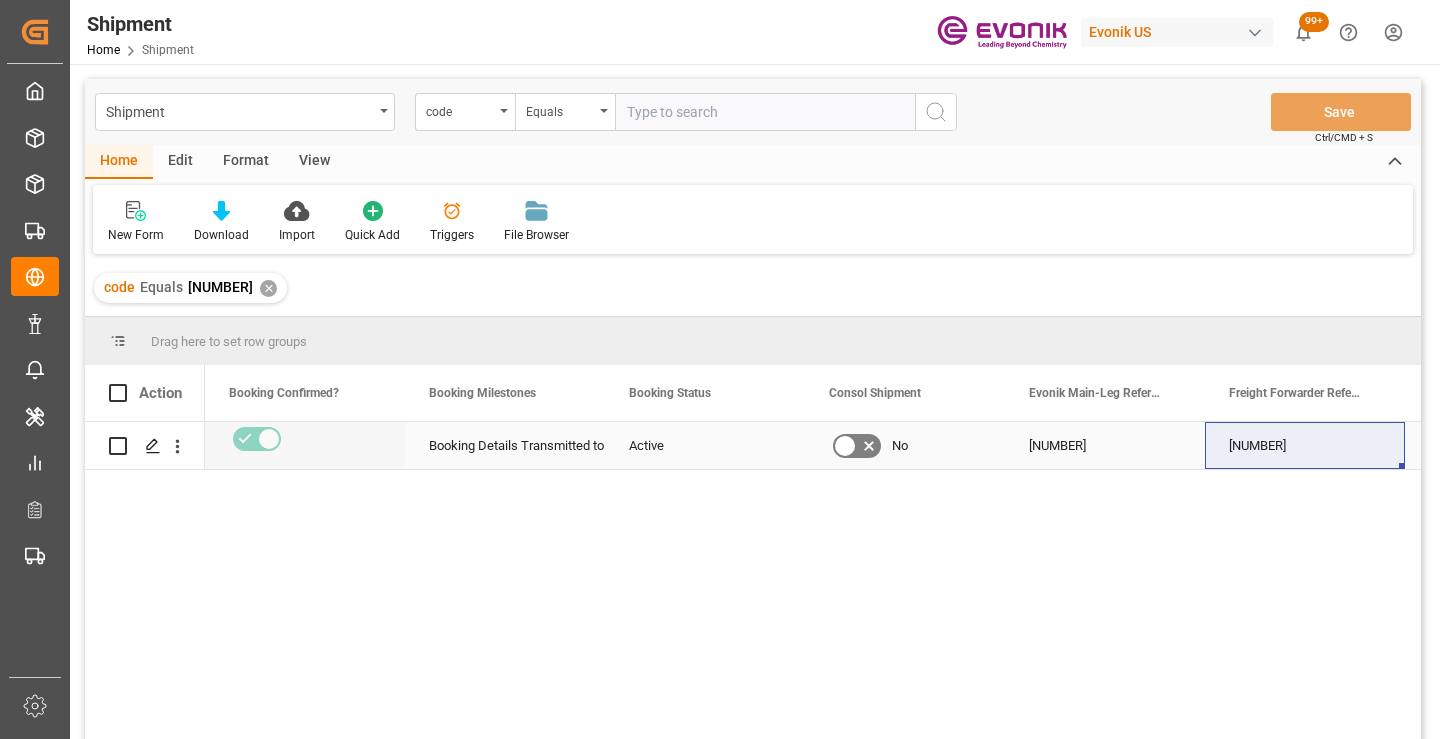 click on "[NUMBER]" at bounding box center (1305, 445) 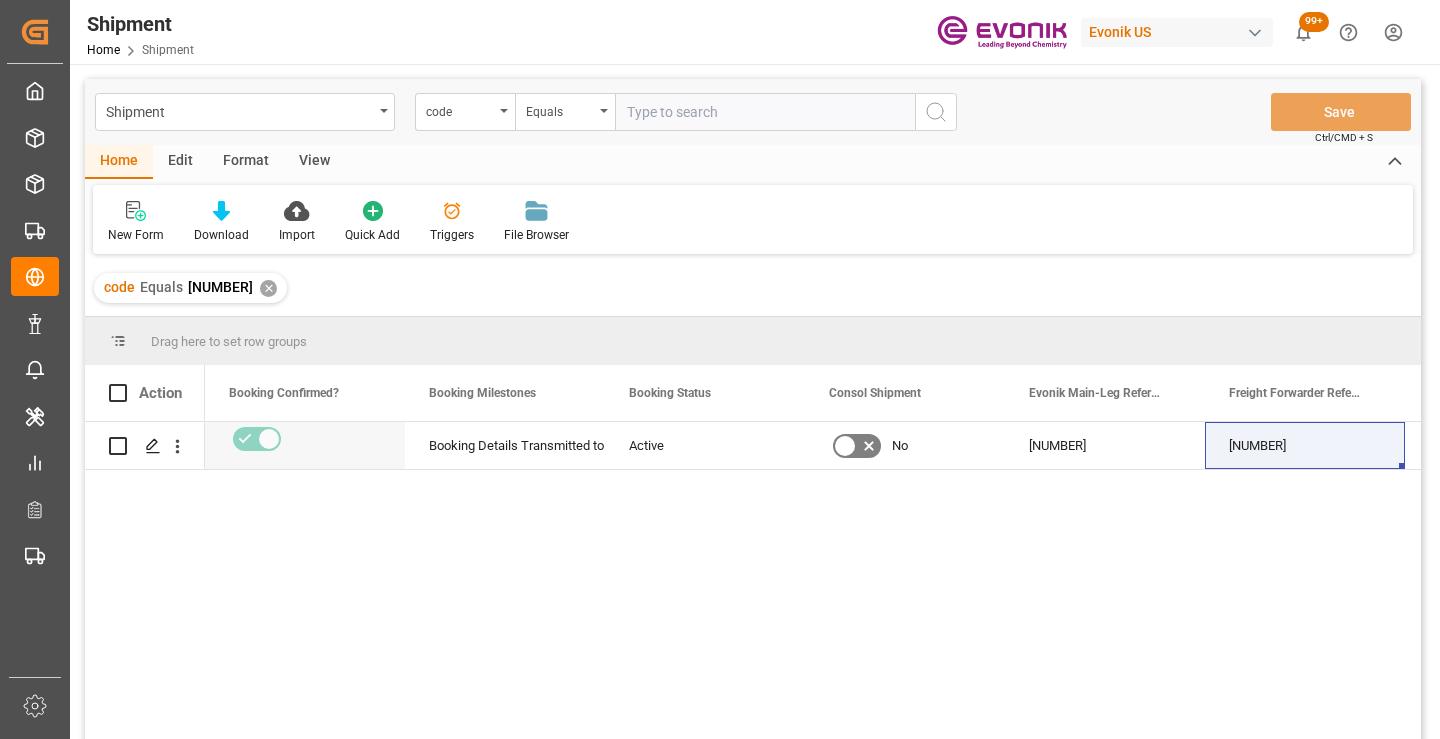 click on "✕" at bounding box center [268, 288] 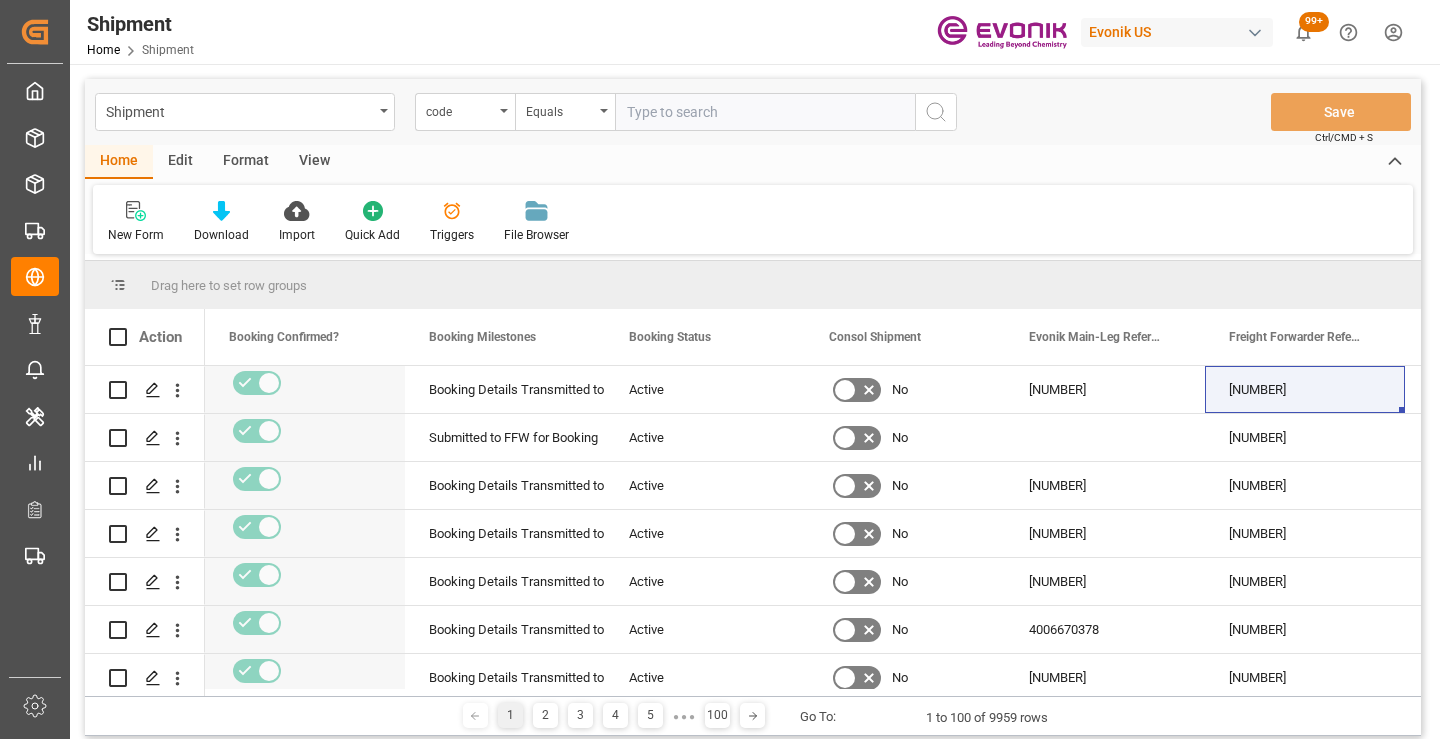 click at bounding box center (765, 112) 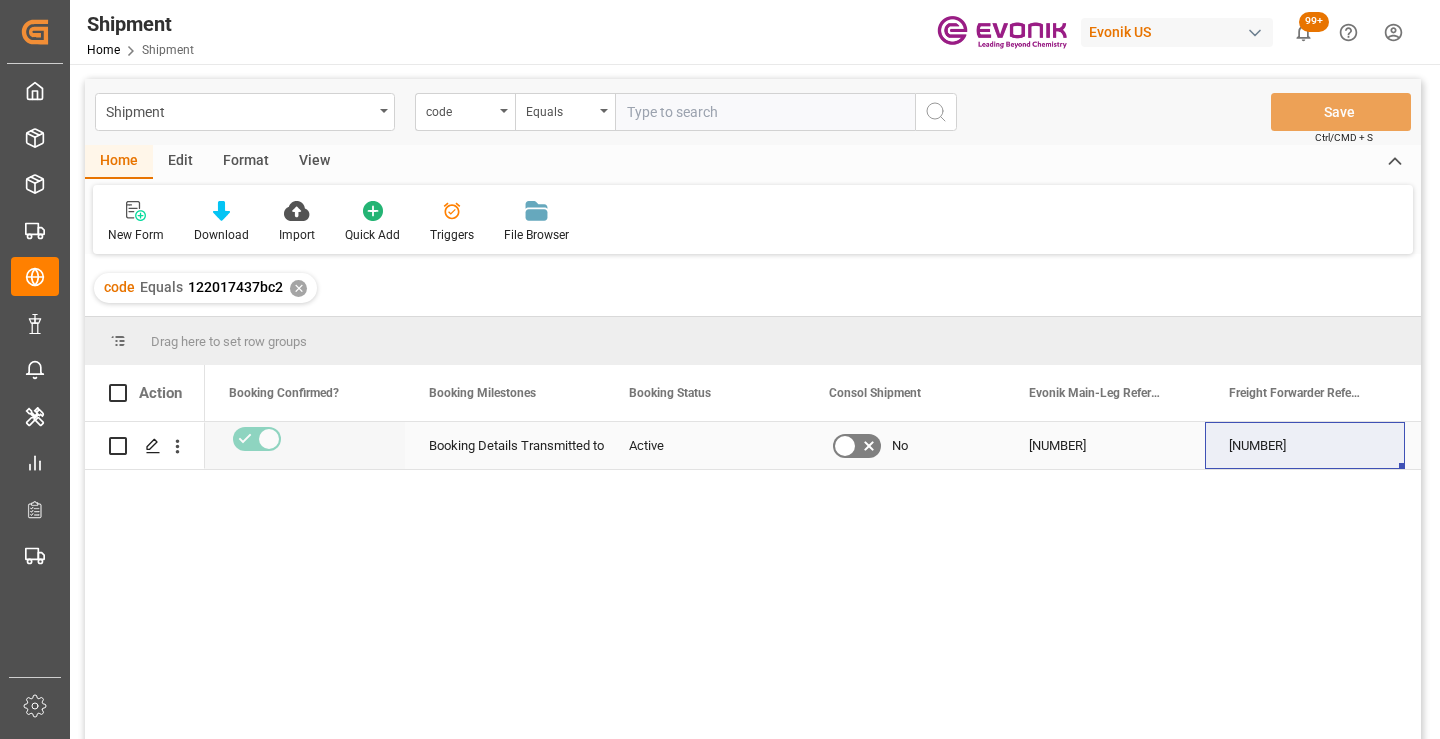 click on "[NUMBER]" at bounding box center [1305, 445] 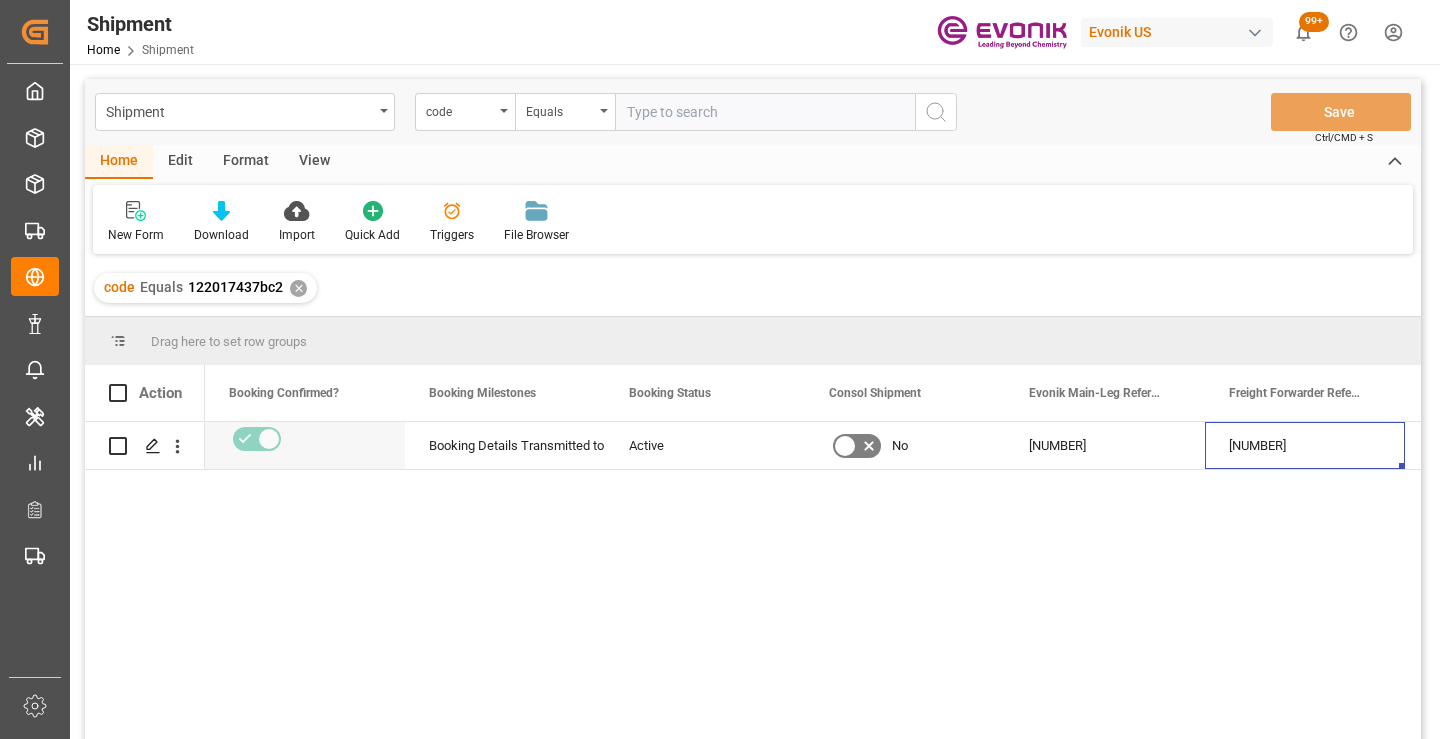 click on "✕" at bounding box center (298, 288) 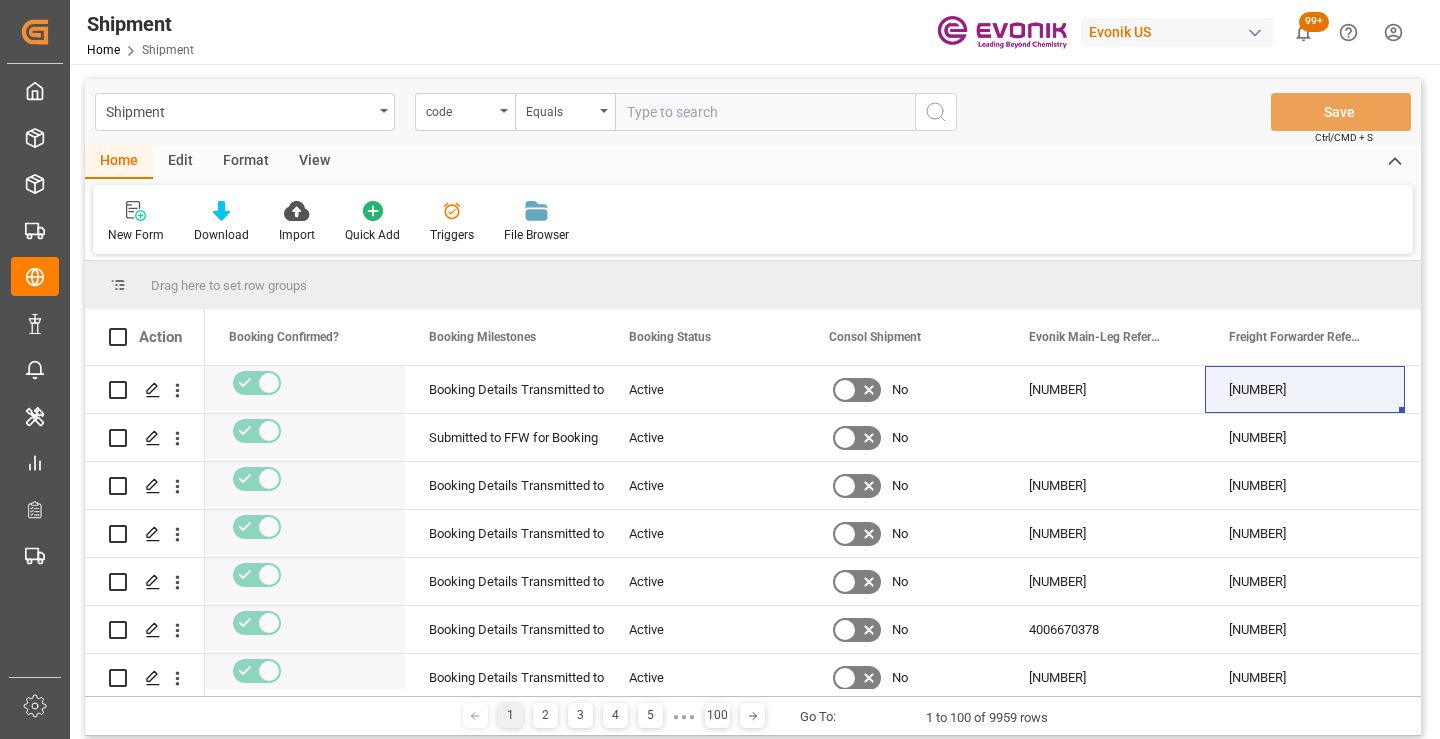 click at bounding box center (765, 112) 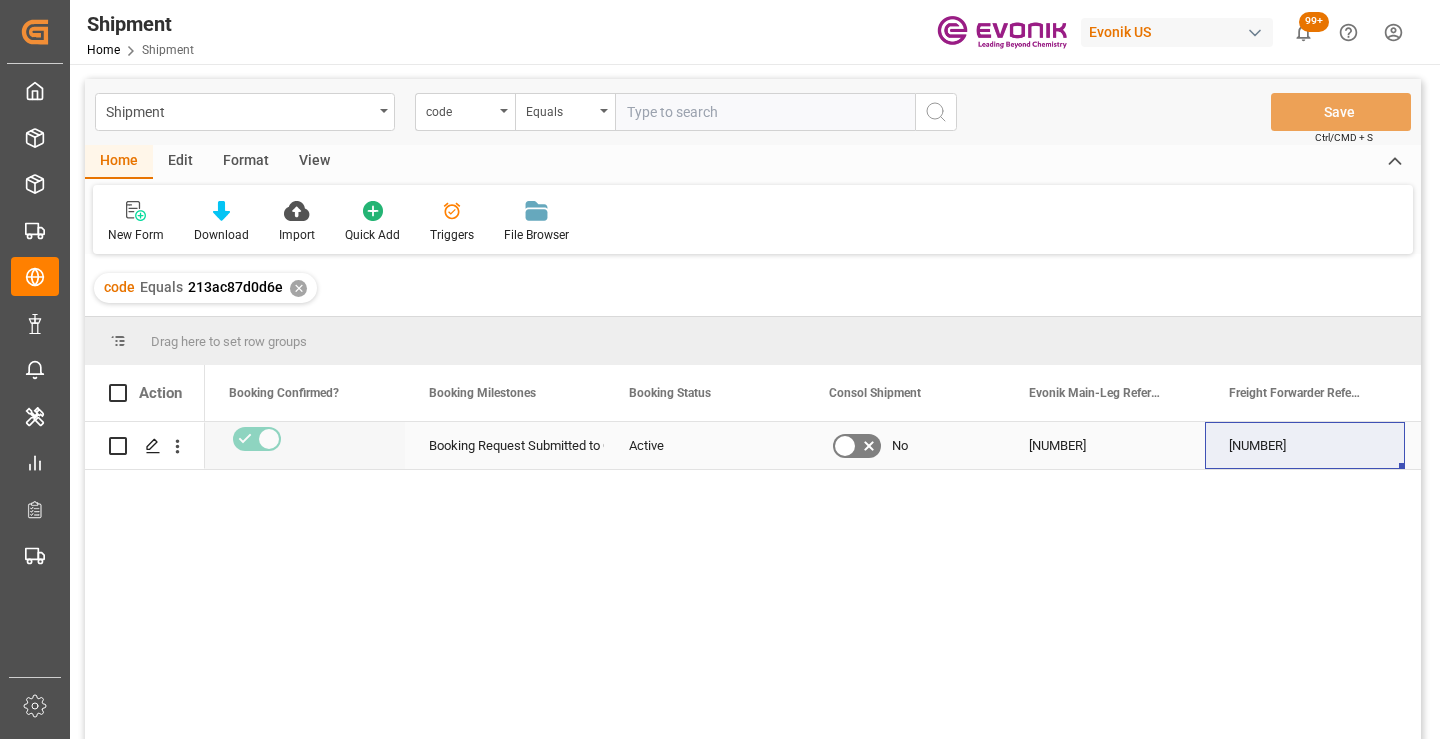 click on "[NUMBER]" at bounding box center [1305, 445] 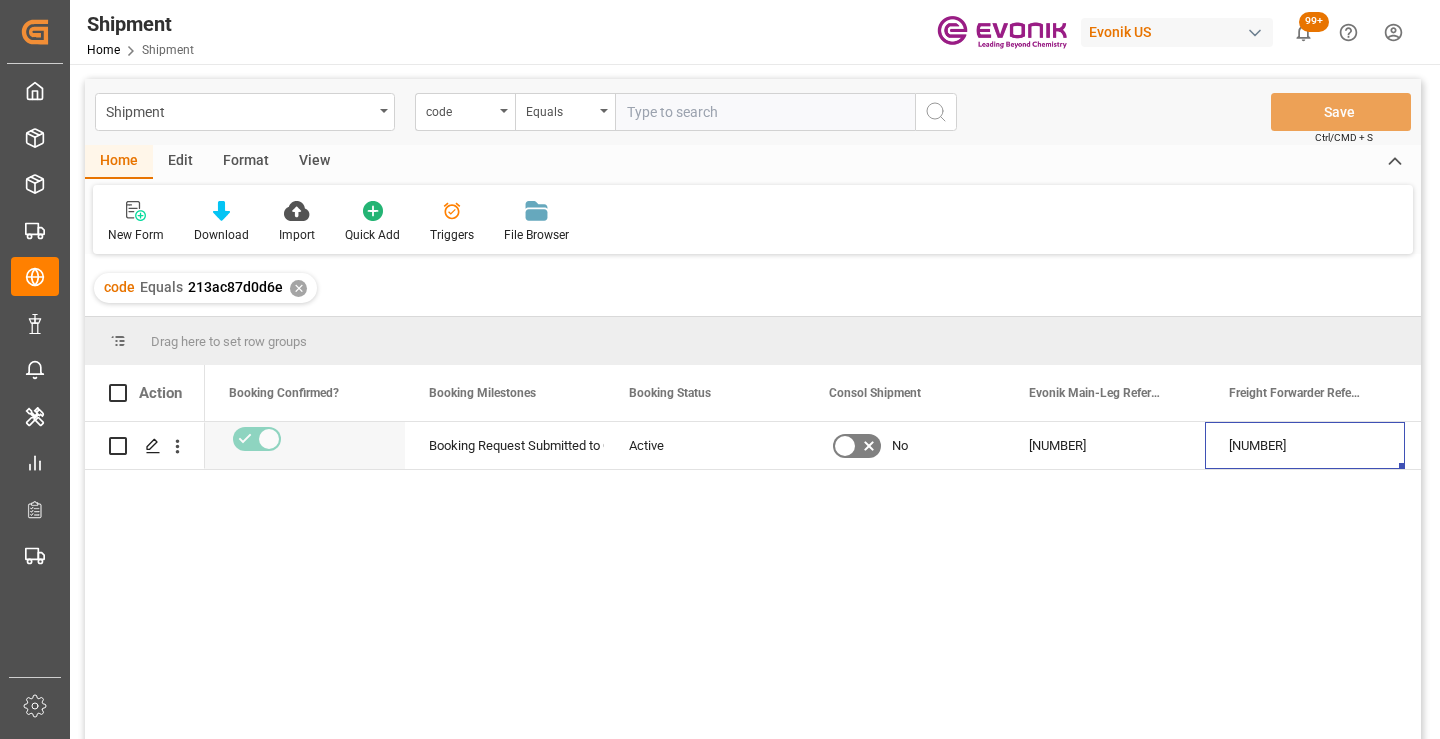 click on "✕" at bounding box center [298, 288] 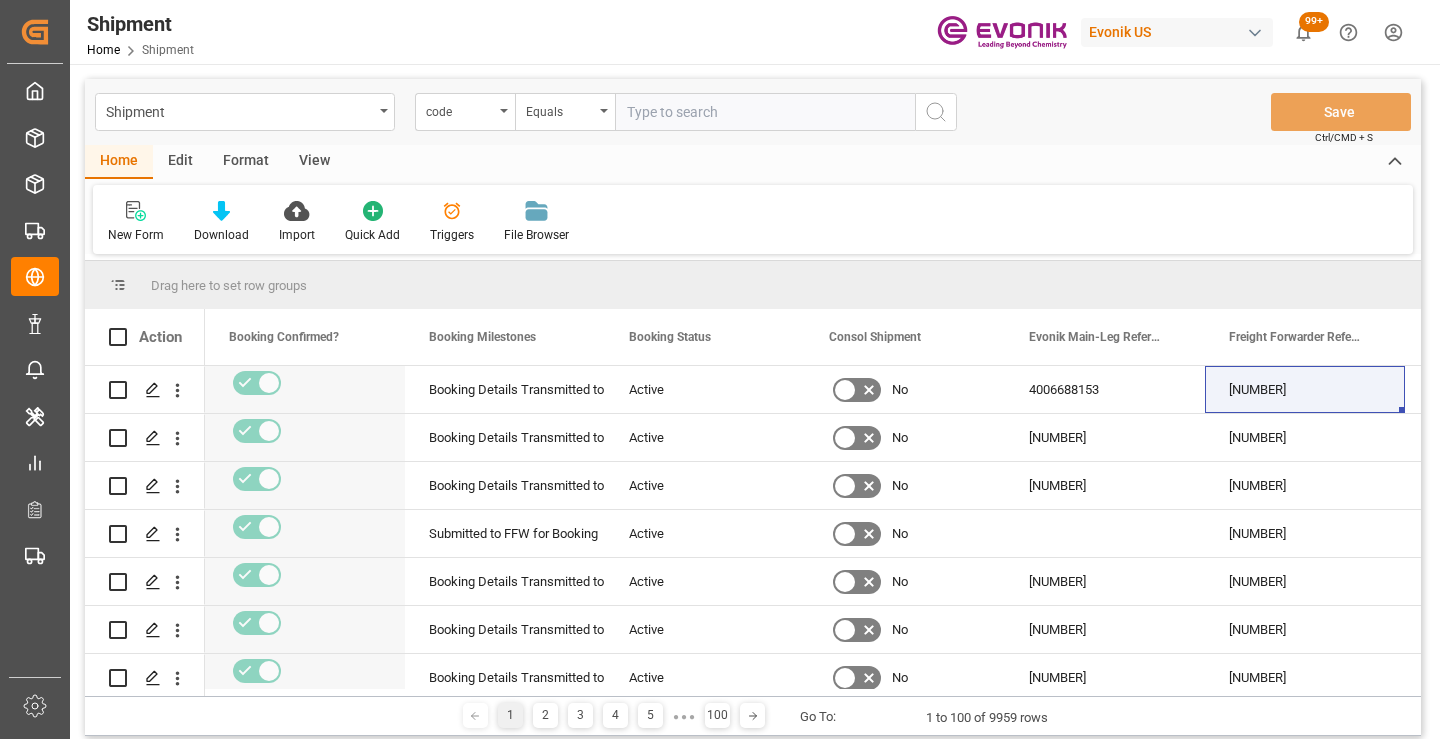 click at bounding box center (765, 112) 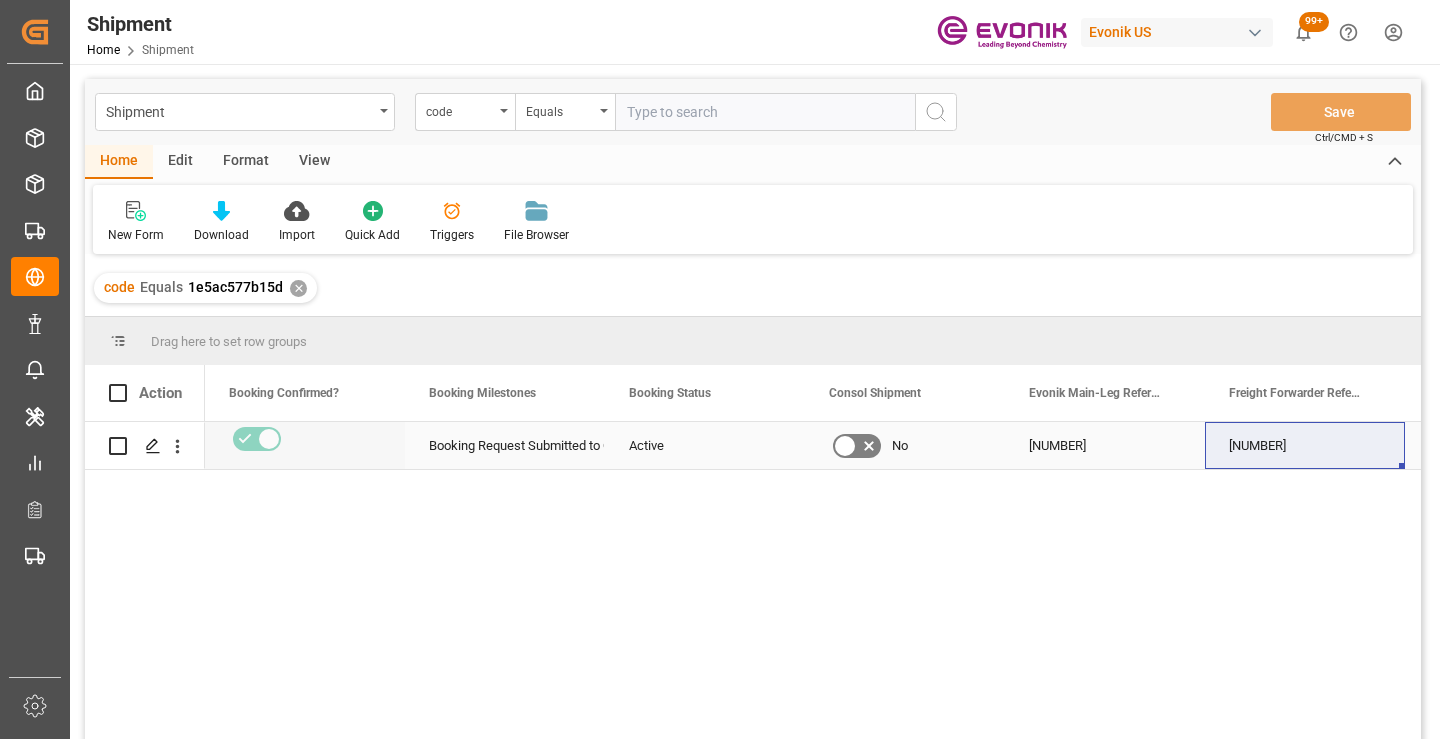 click on "[NUMBER]" at bounding box center [1305, 445] 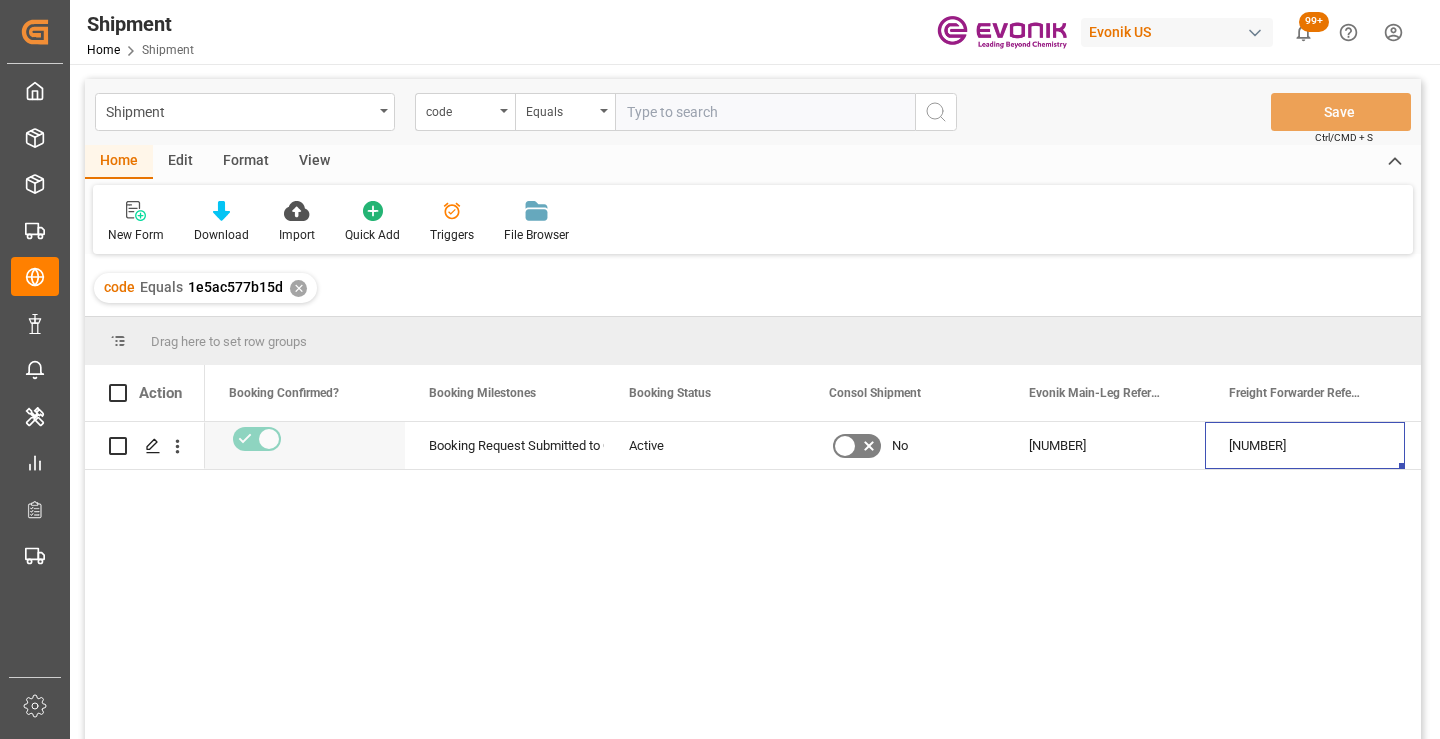 click on "✕" at bounding box center [298, 288] 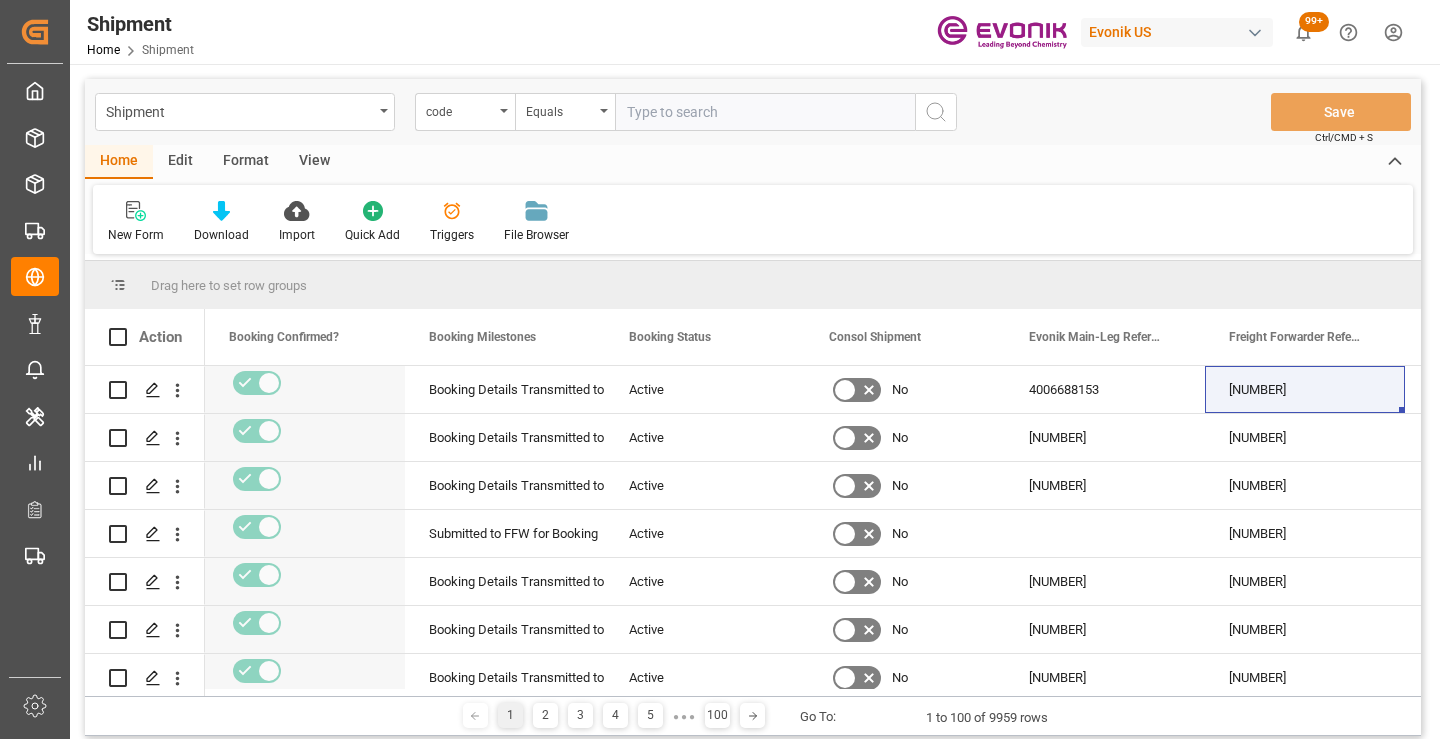 click at bounding box center (765, 112) 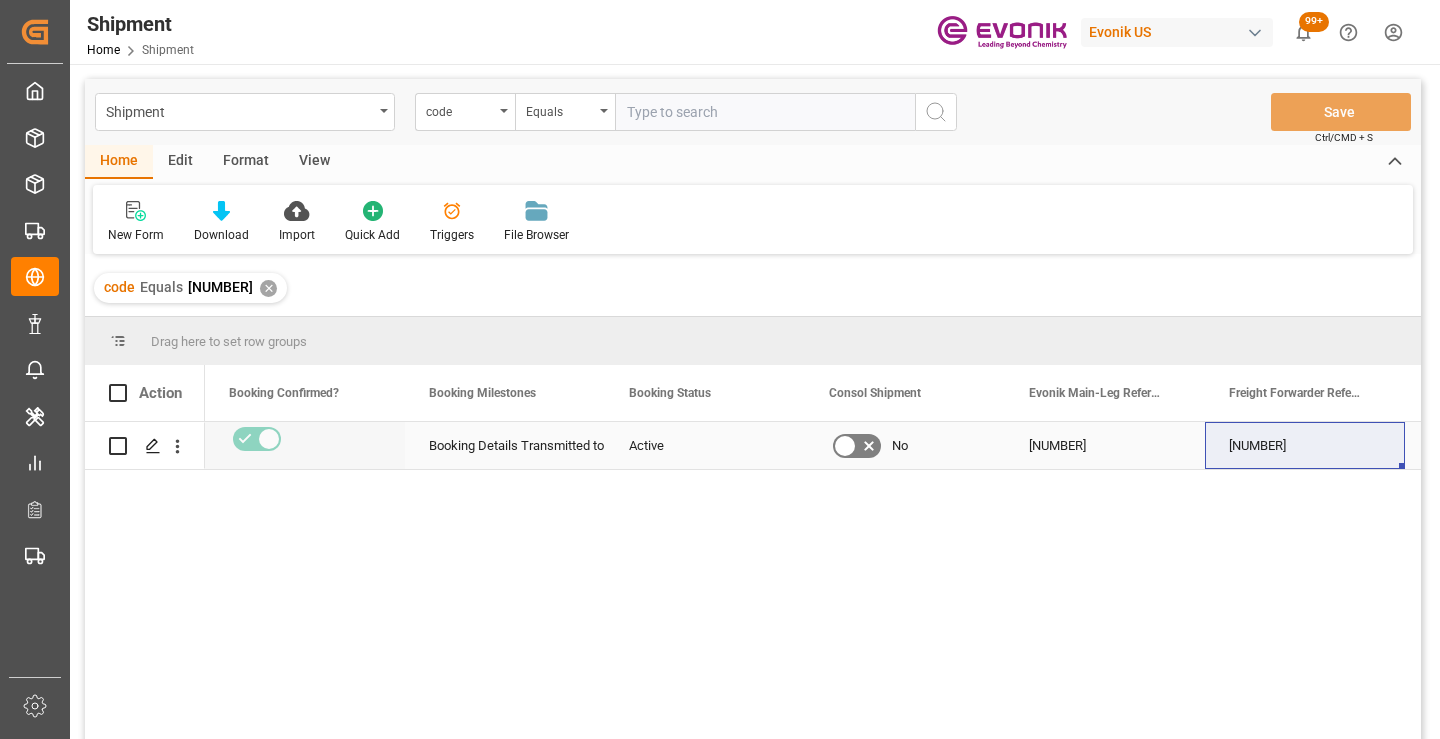 click on "[NUMBER]" at bounding box center (1305, 445) 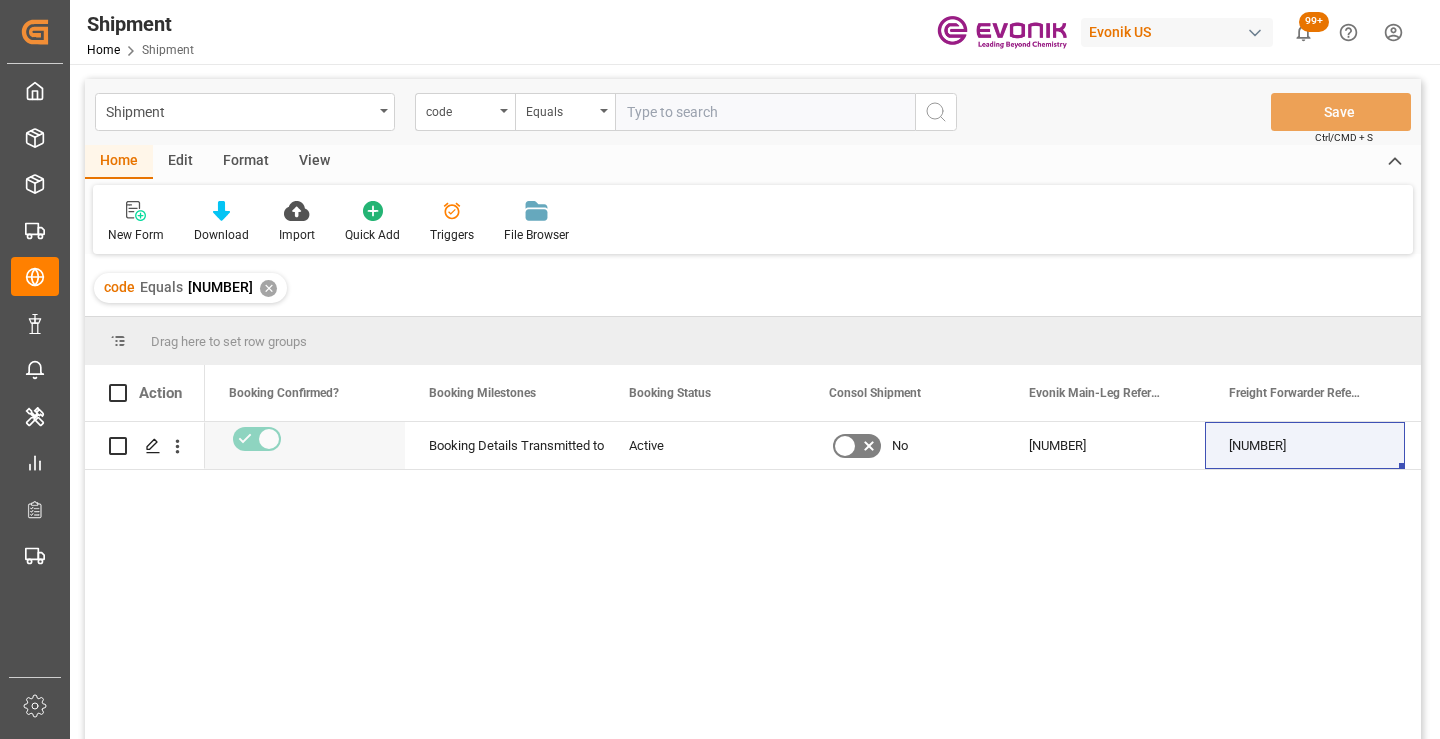 click on "✕" at bounding box center (268, 288) 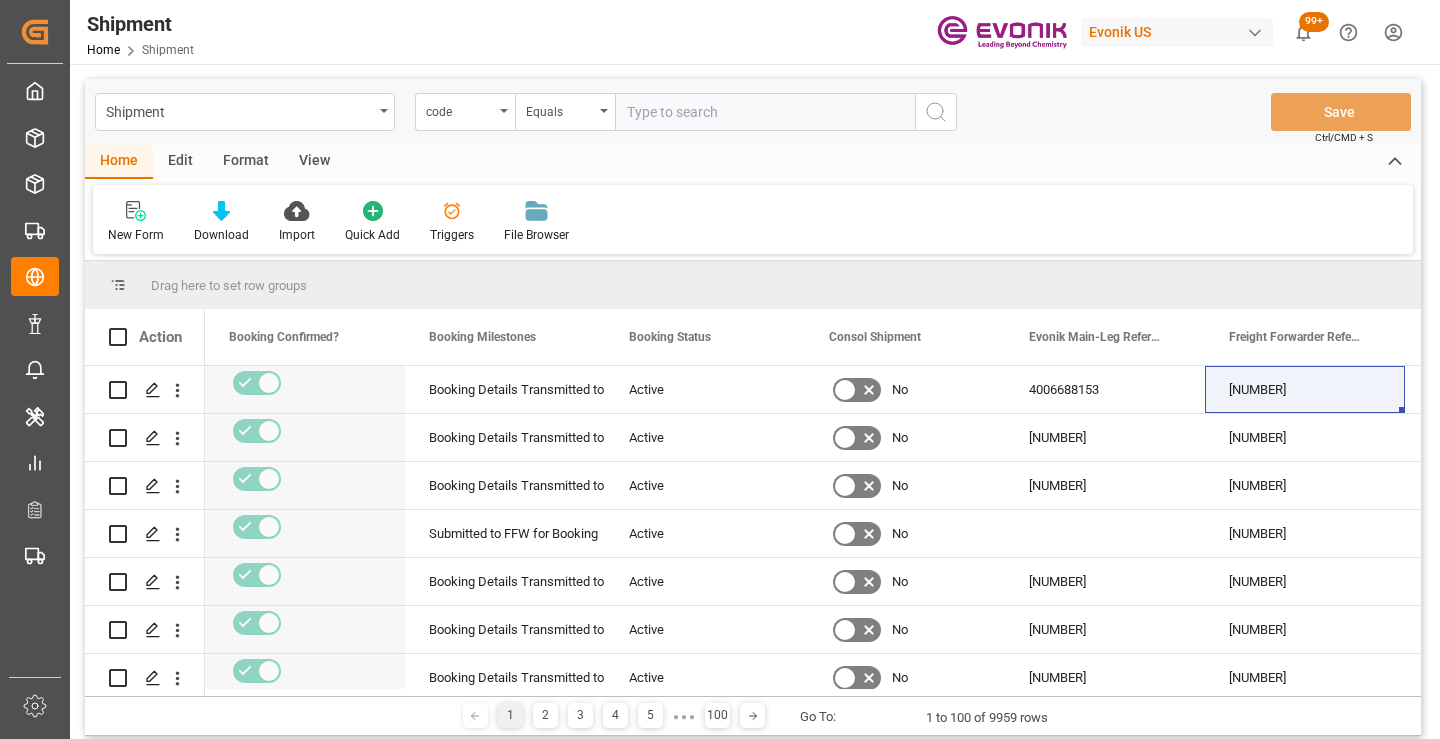 click at bounding box center [765, 112] 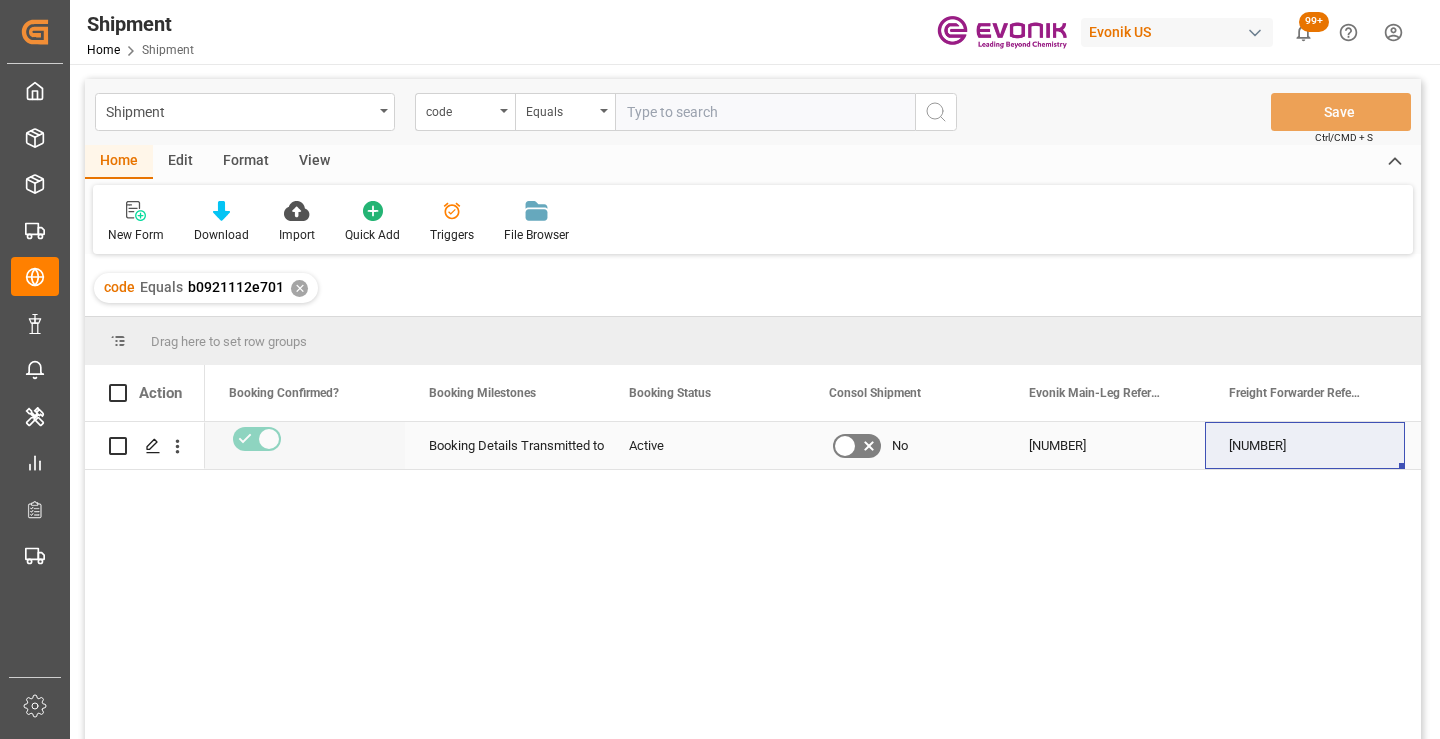 click on "[NUMBER]" at bounding box center [1305, 445] 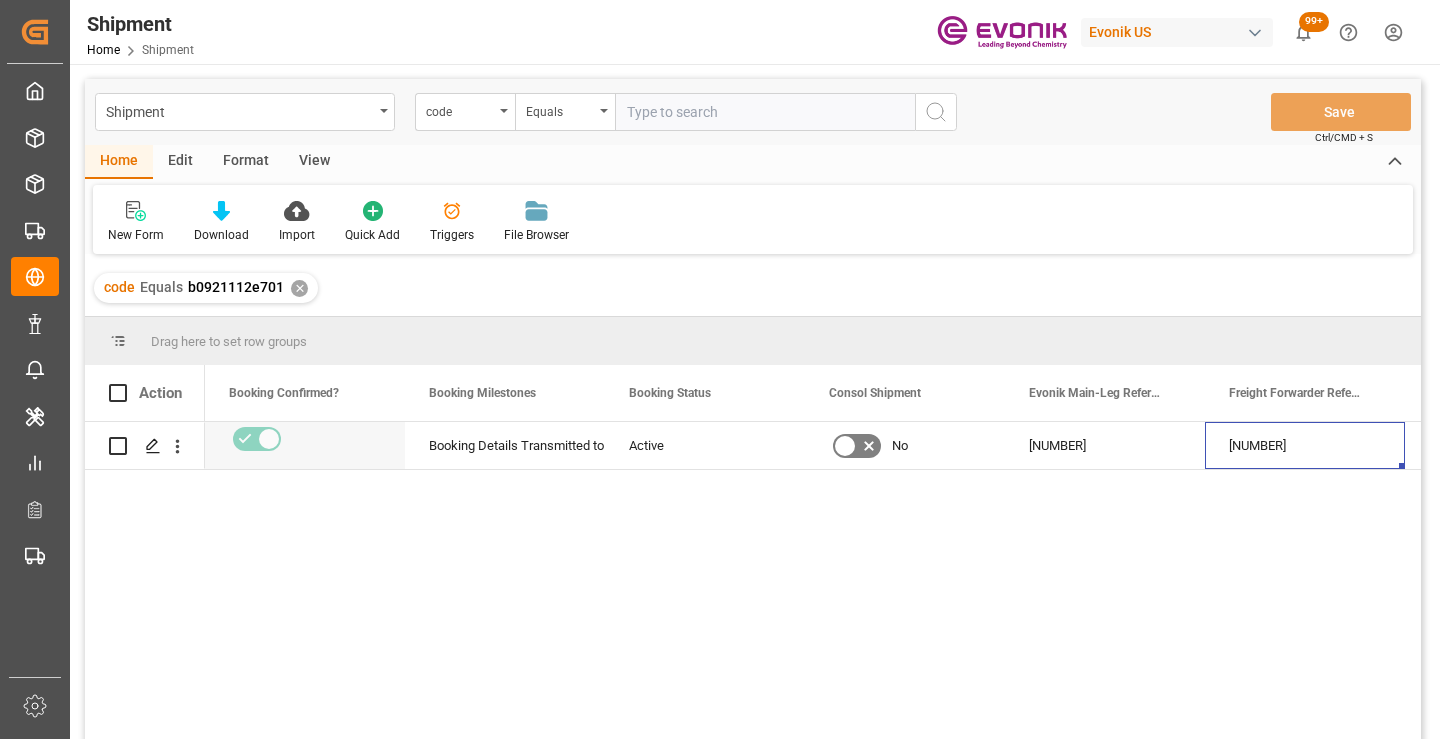 click on "✕" at bounding box center (299, 288) 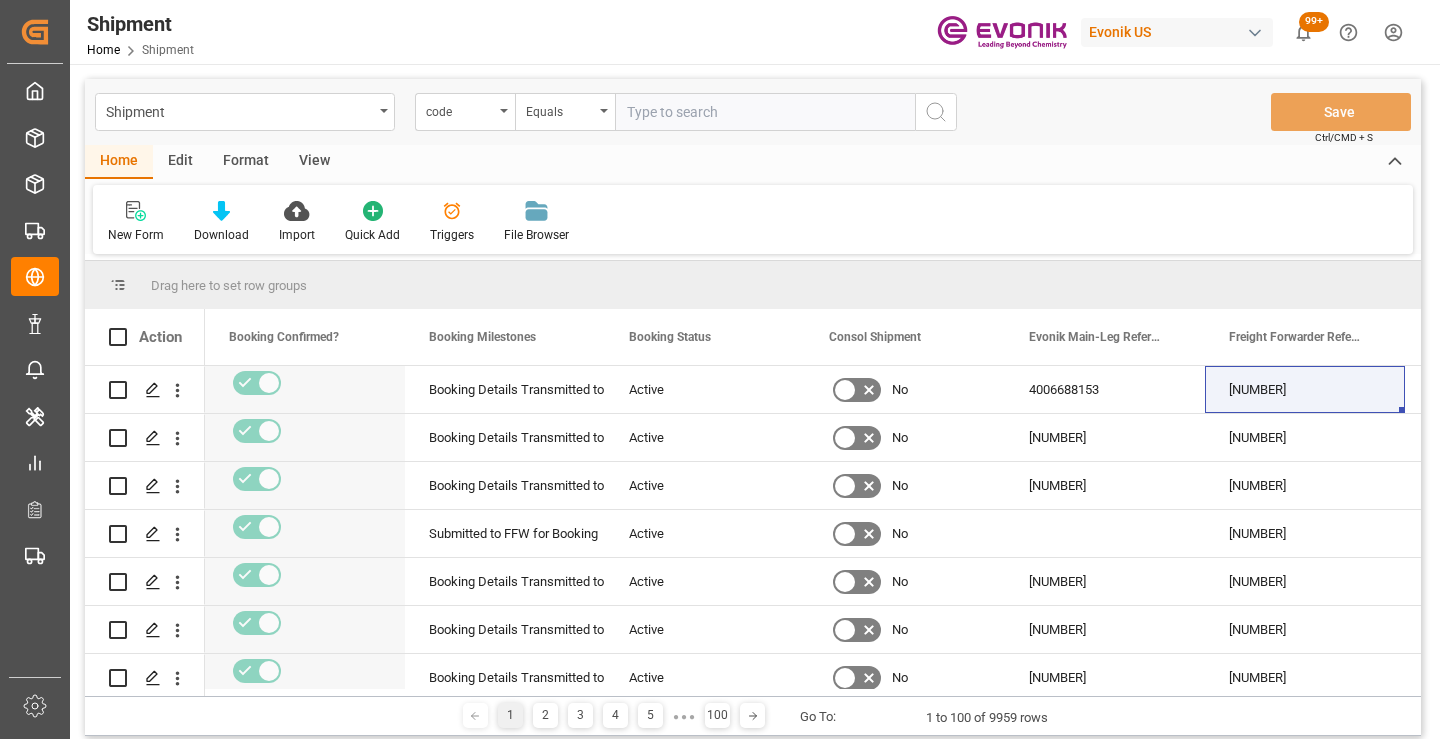 click at bounding box center (765, 112) 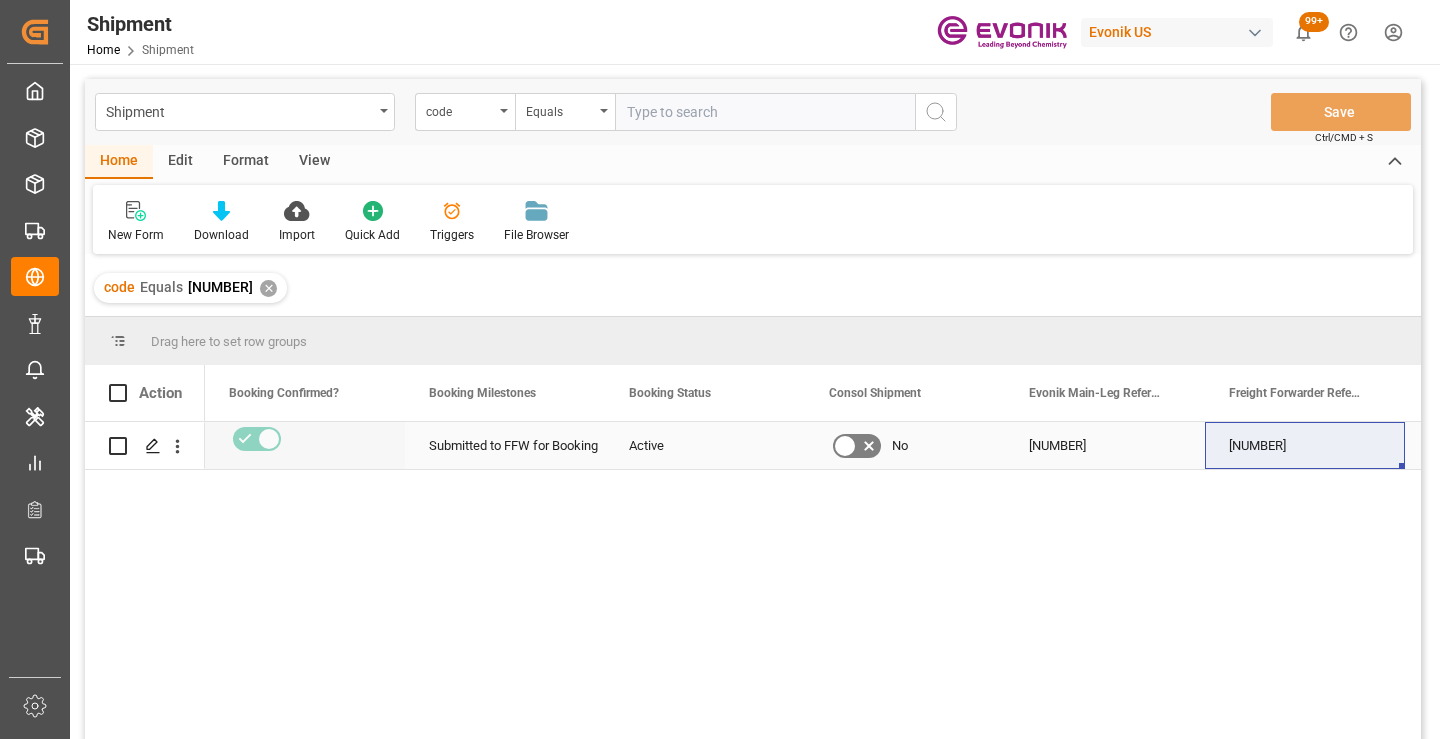 click on "[NUMBER]" at bounding box center [1305, 445] 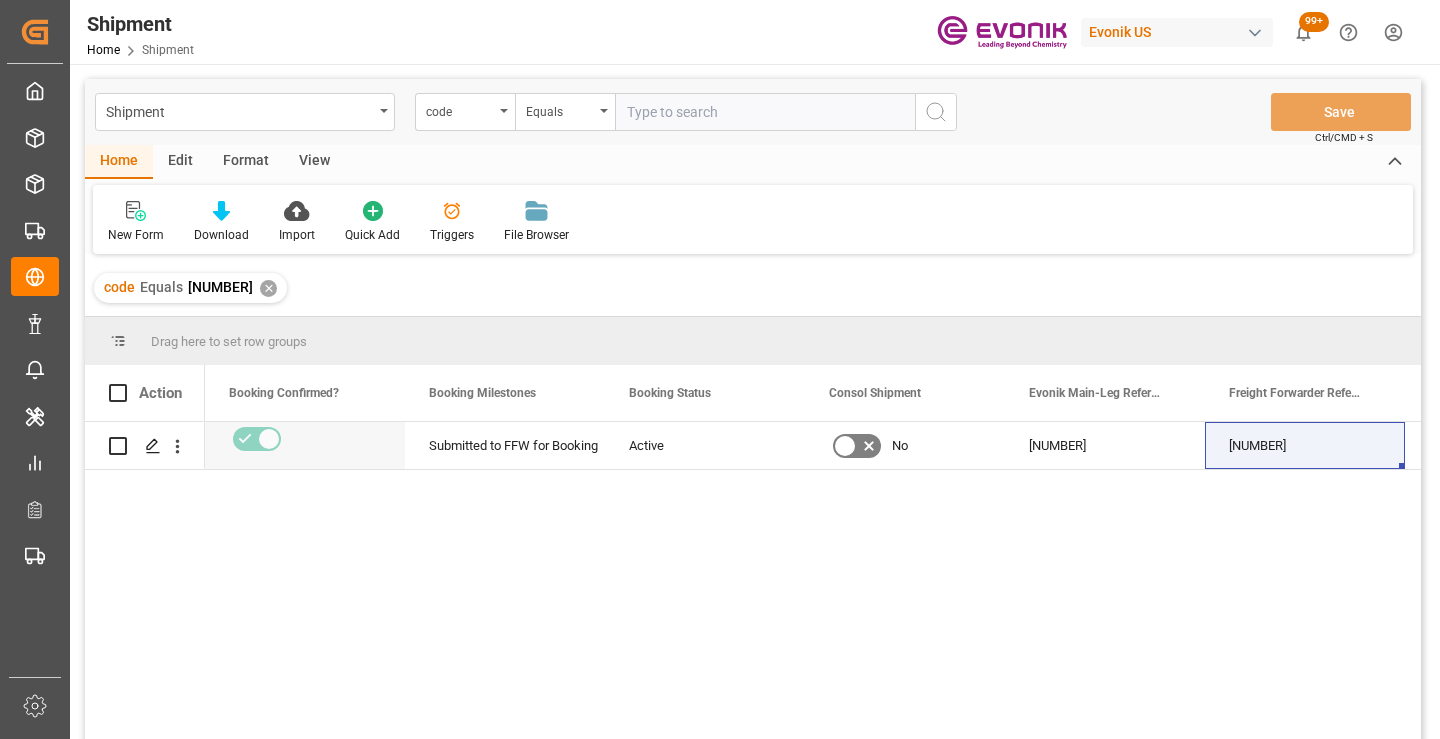 click on "✕" at bounding box center (268, 288) 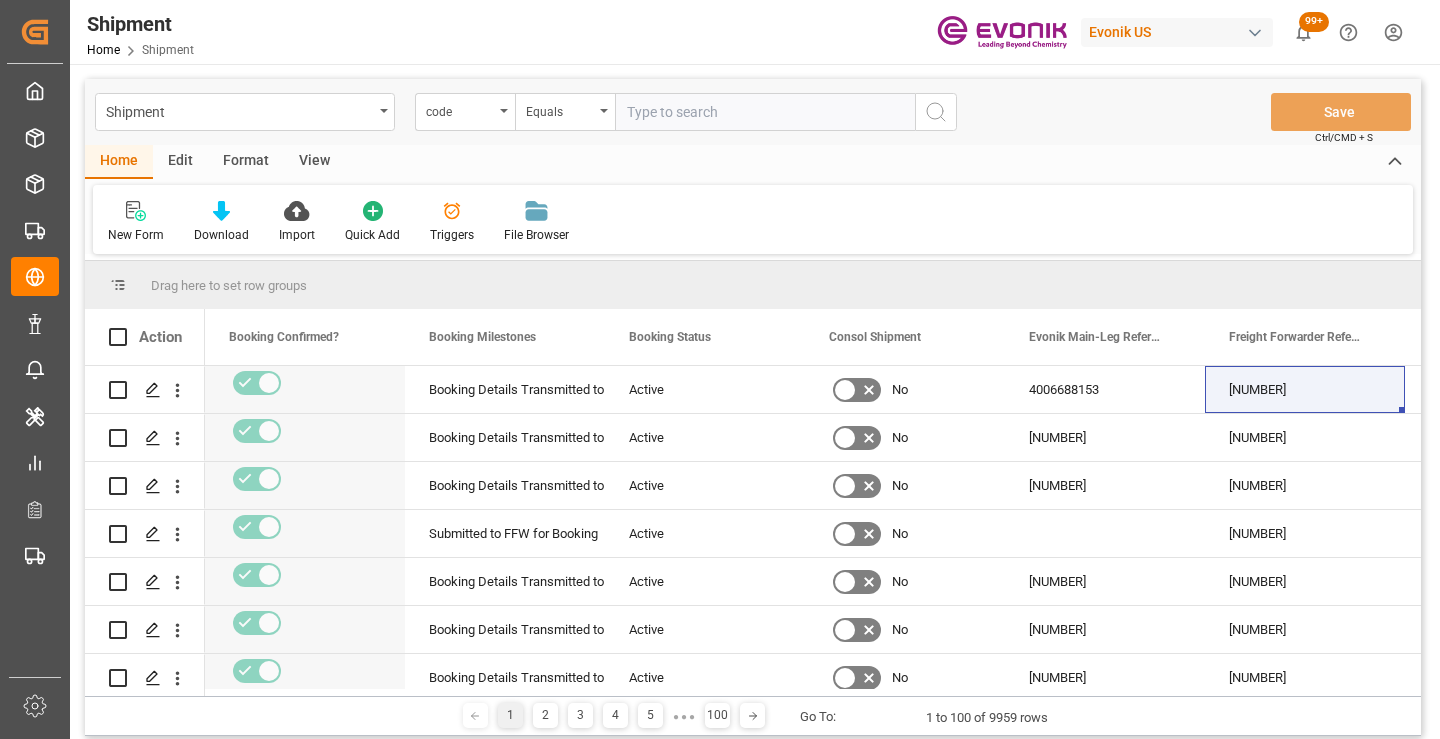 click at bounding box center [765, 112] 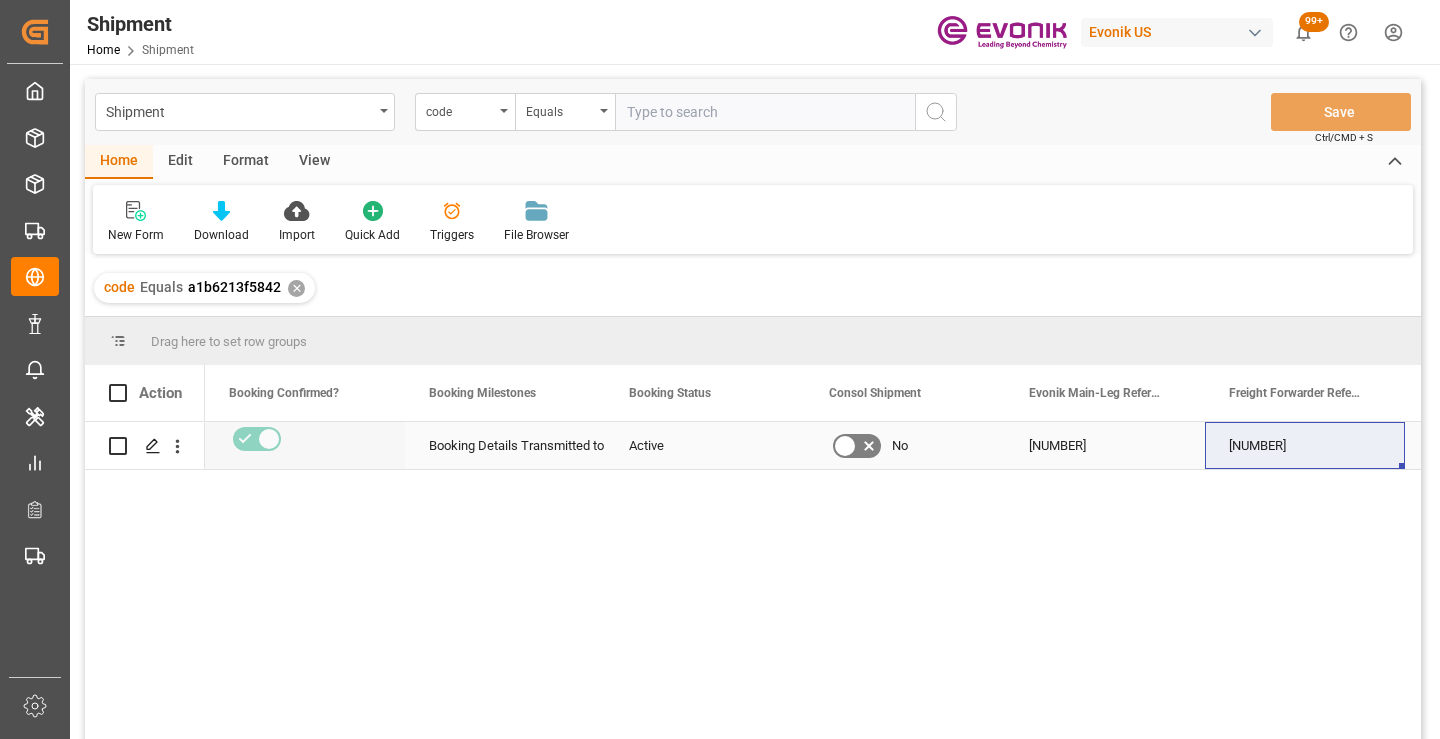 click on "[NUMBER]" at bounding box center (1305, 445) 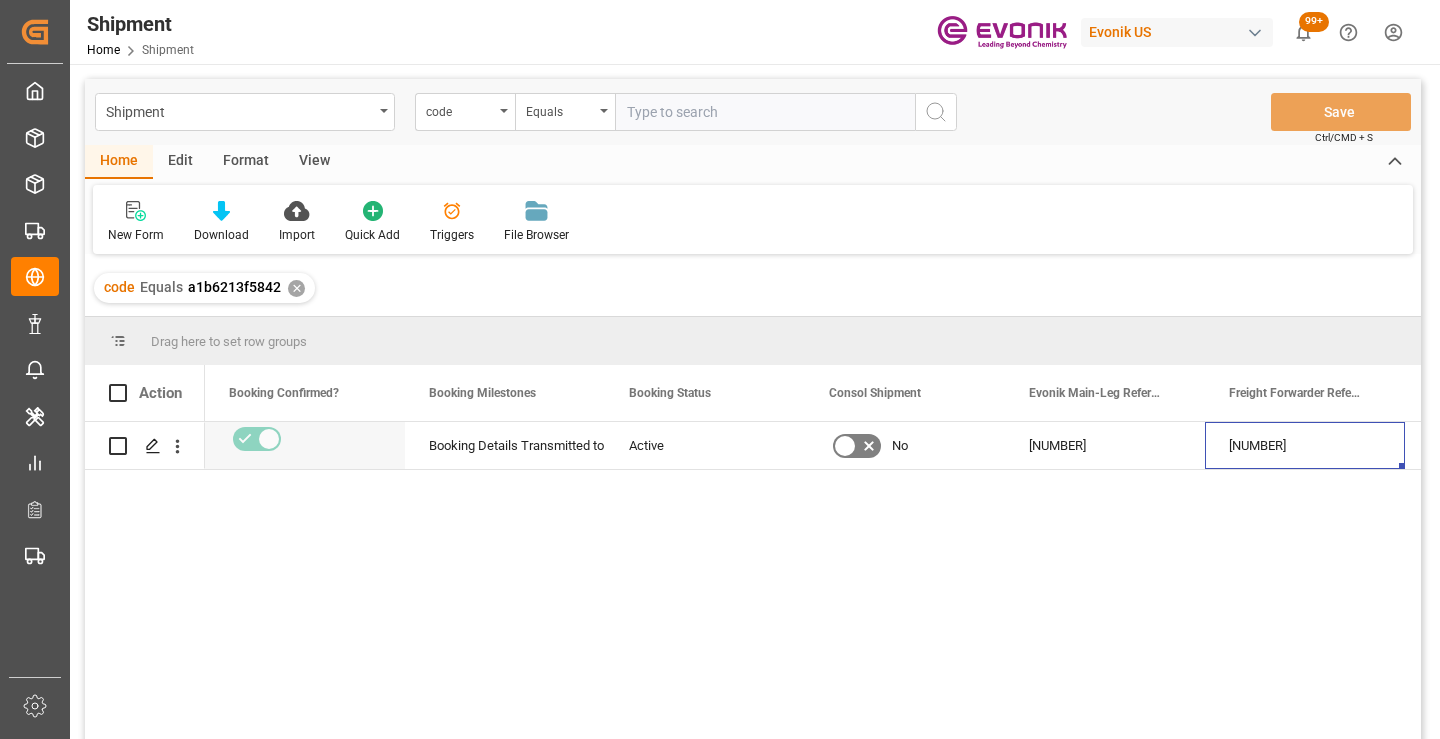 click on "✕" at bounding box center (296, 288) 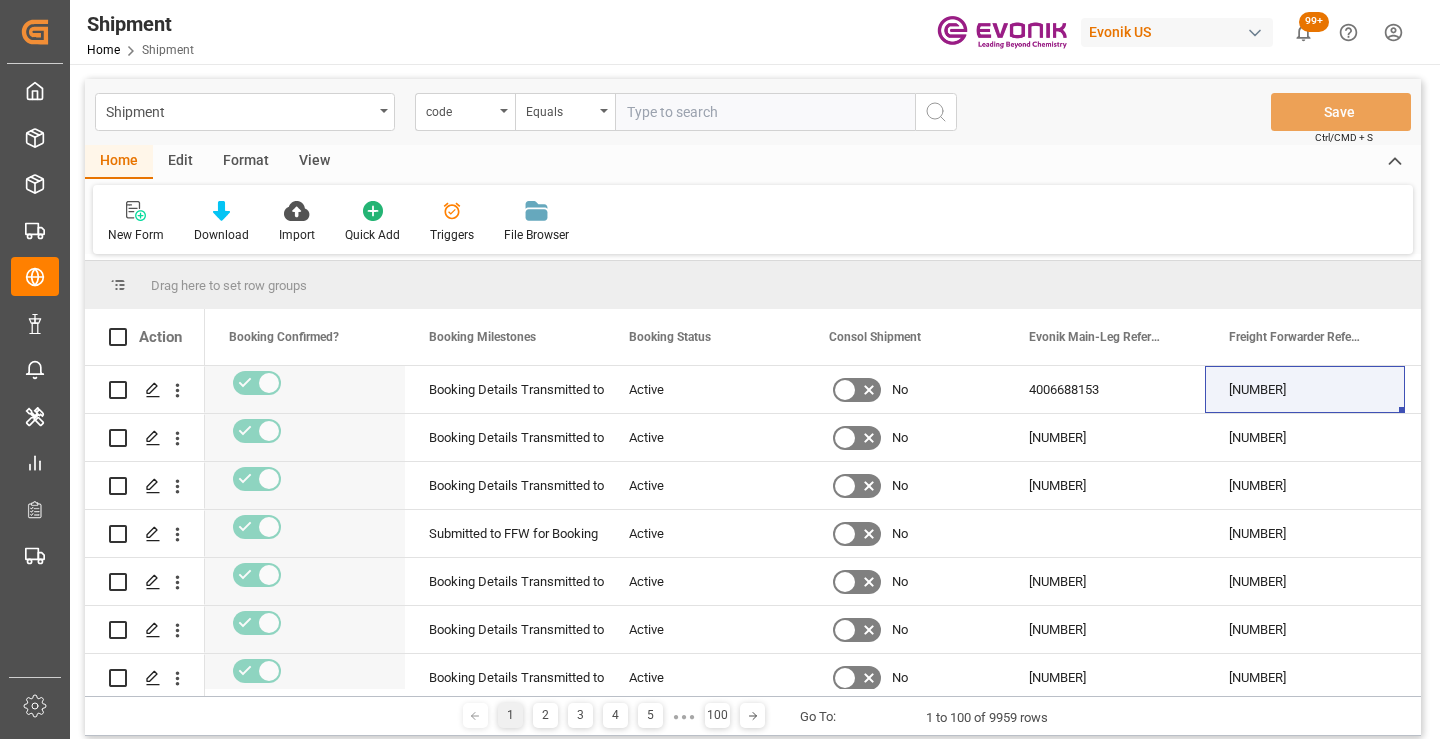 click at bounding box center (765, 112) 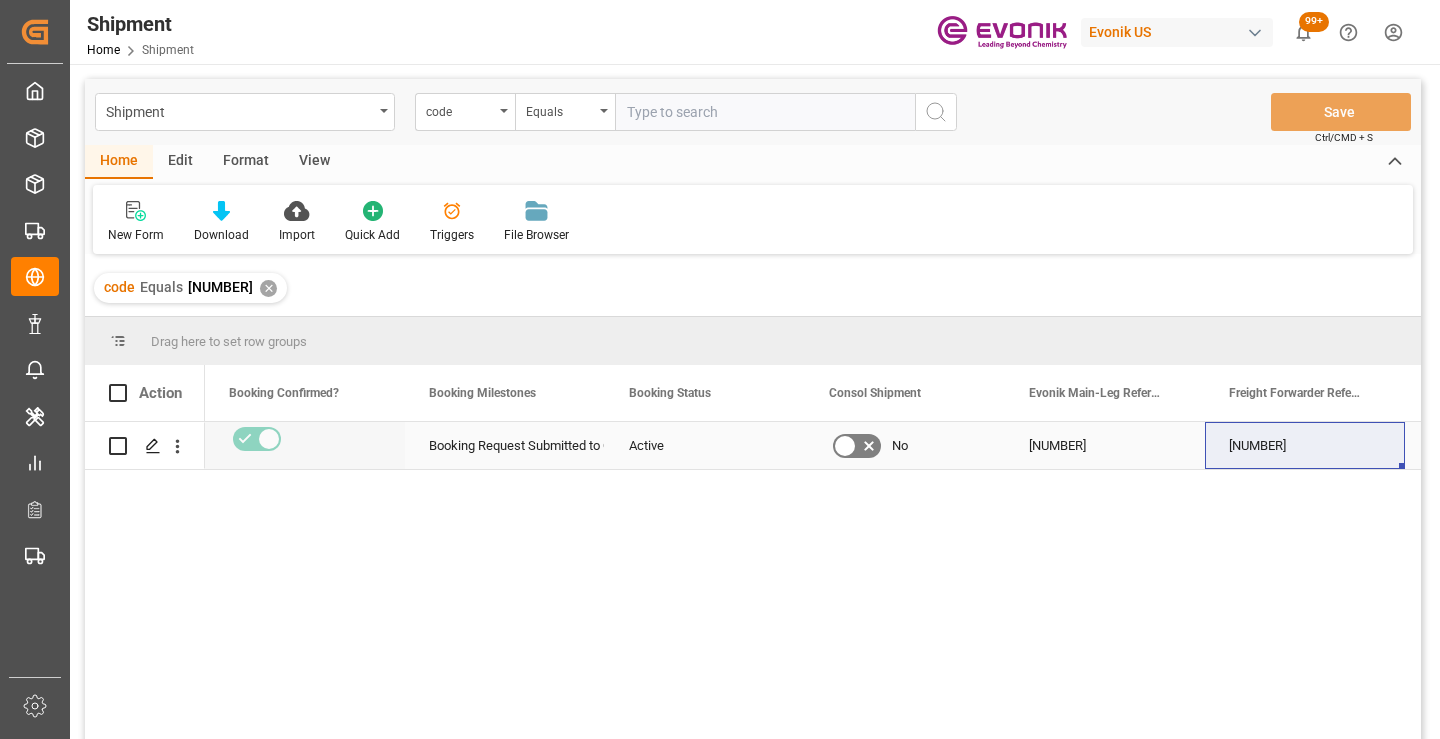 click on "[NUMBER]" at bounding box center (1305, 445) 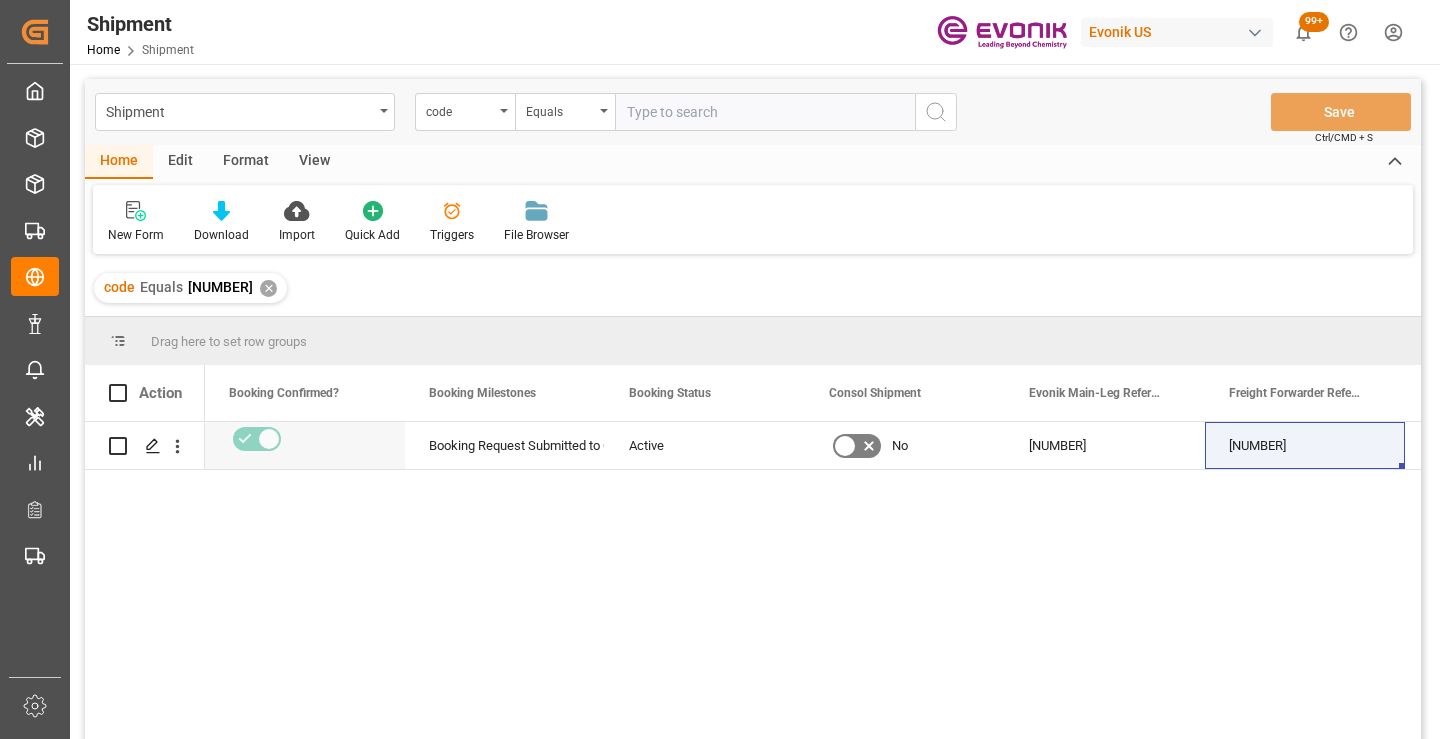 click on "✕" at bounding box center [268, 288] 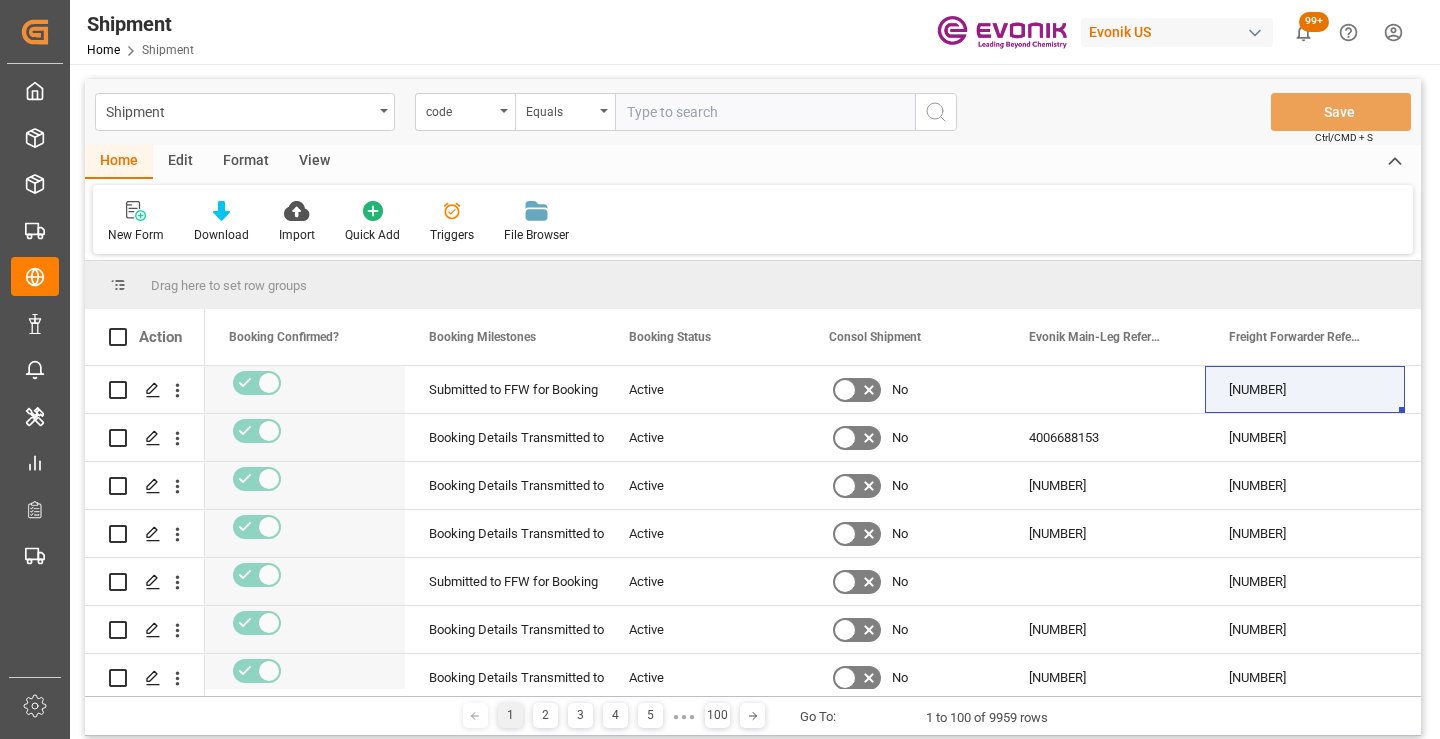 click at bounding box center [765, 112] 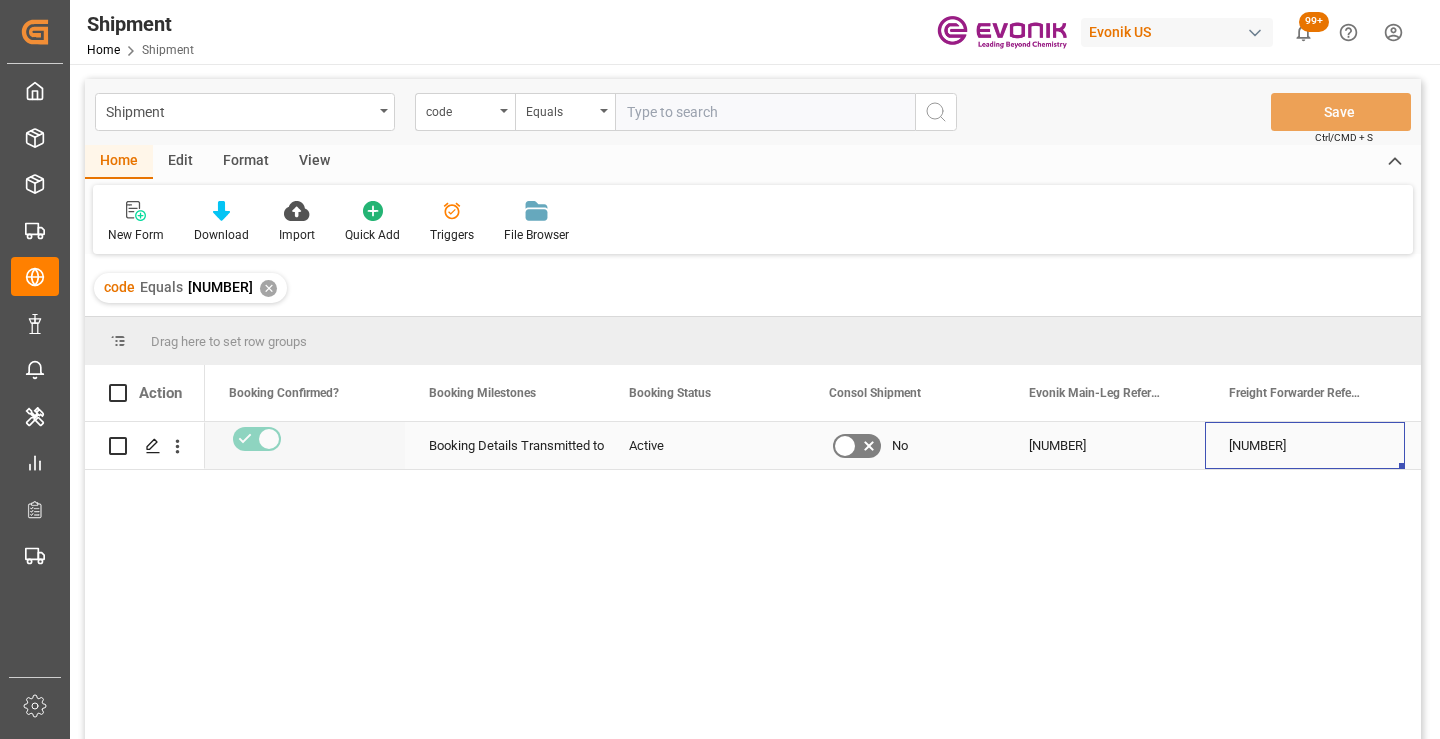 click on "[NUMBER]" at bounding box center [1305, 445] 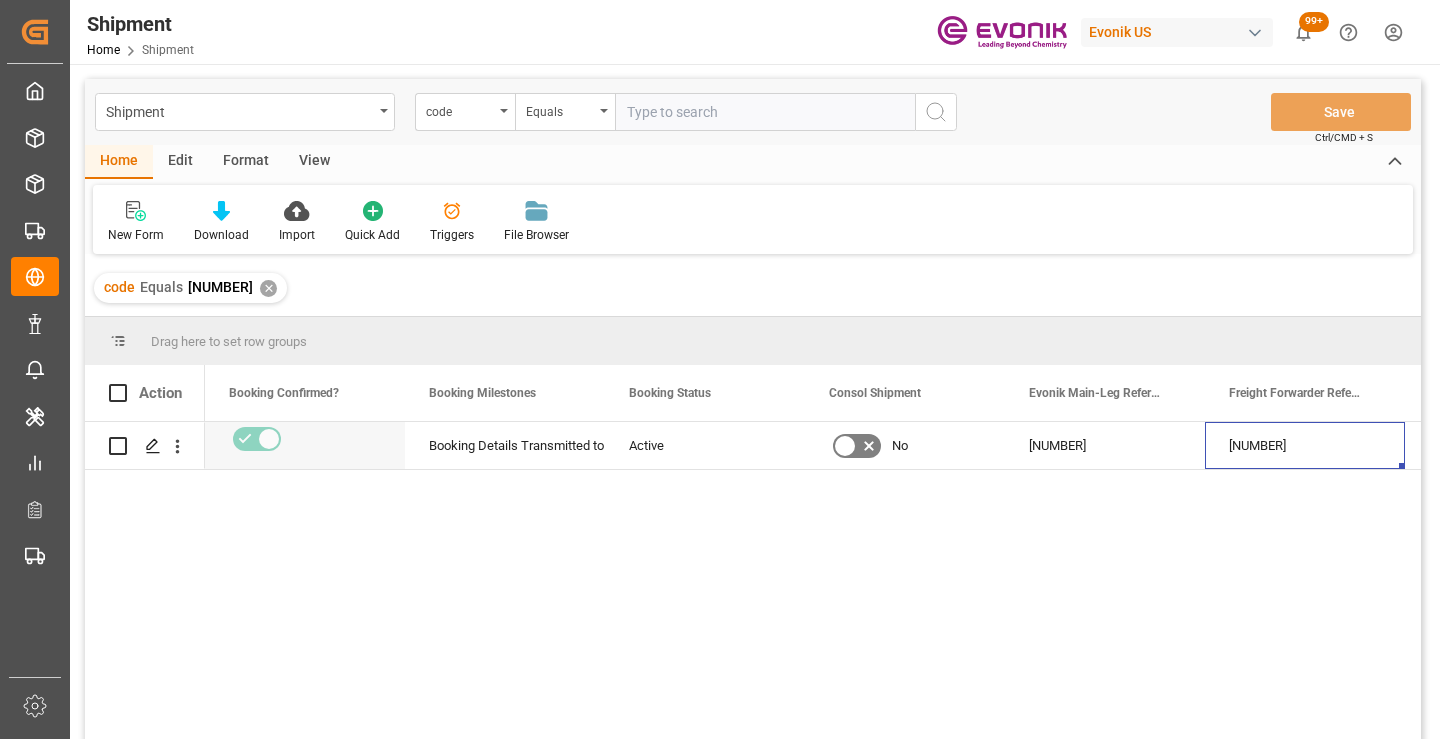 click on "✕" at bounding box center [268, 288] 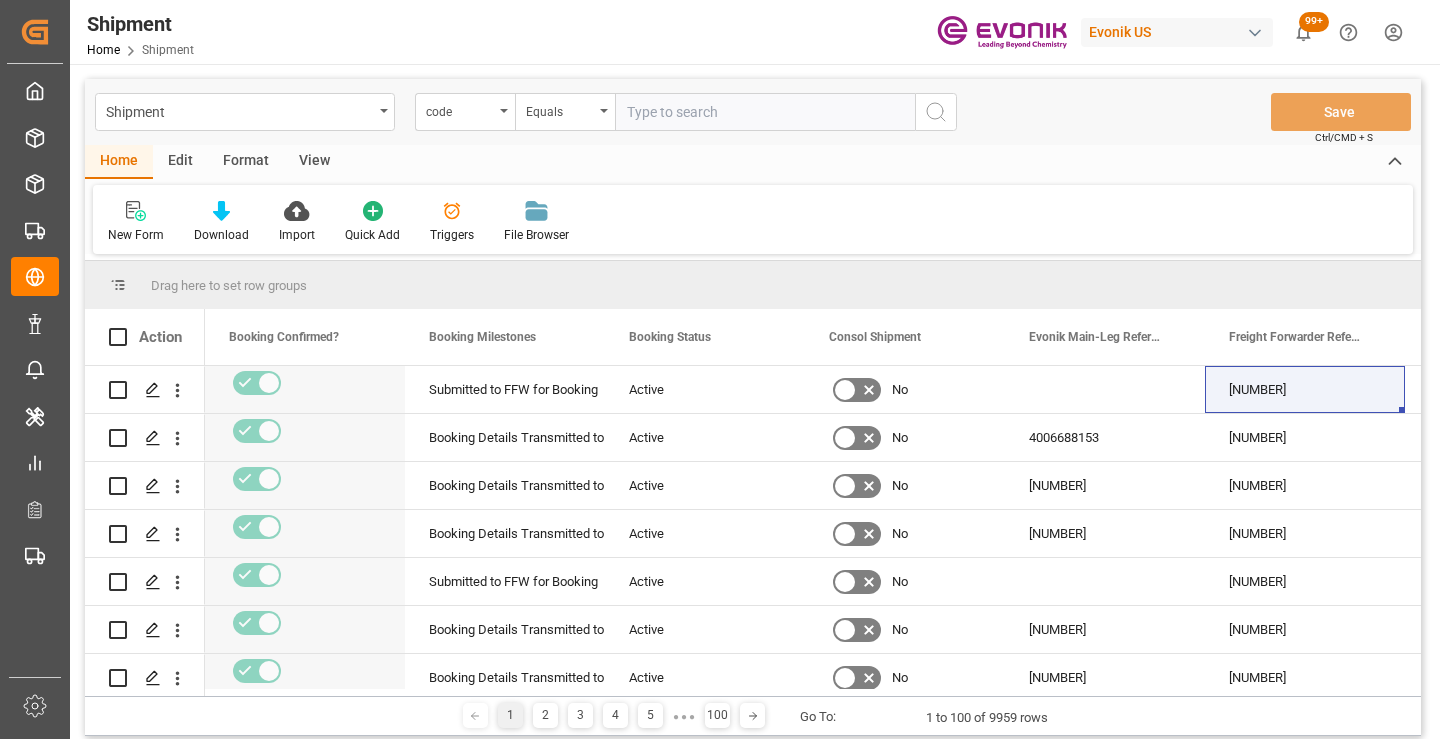 click at bounding box center (765, 112) 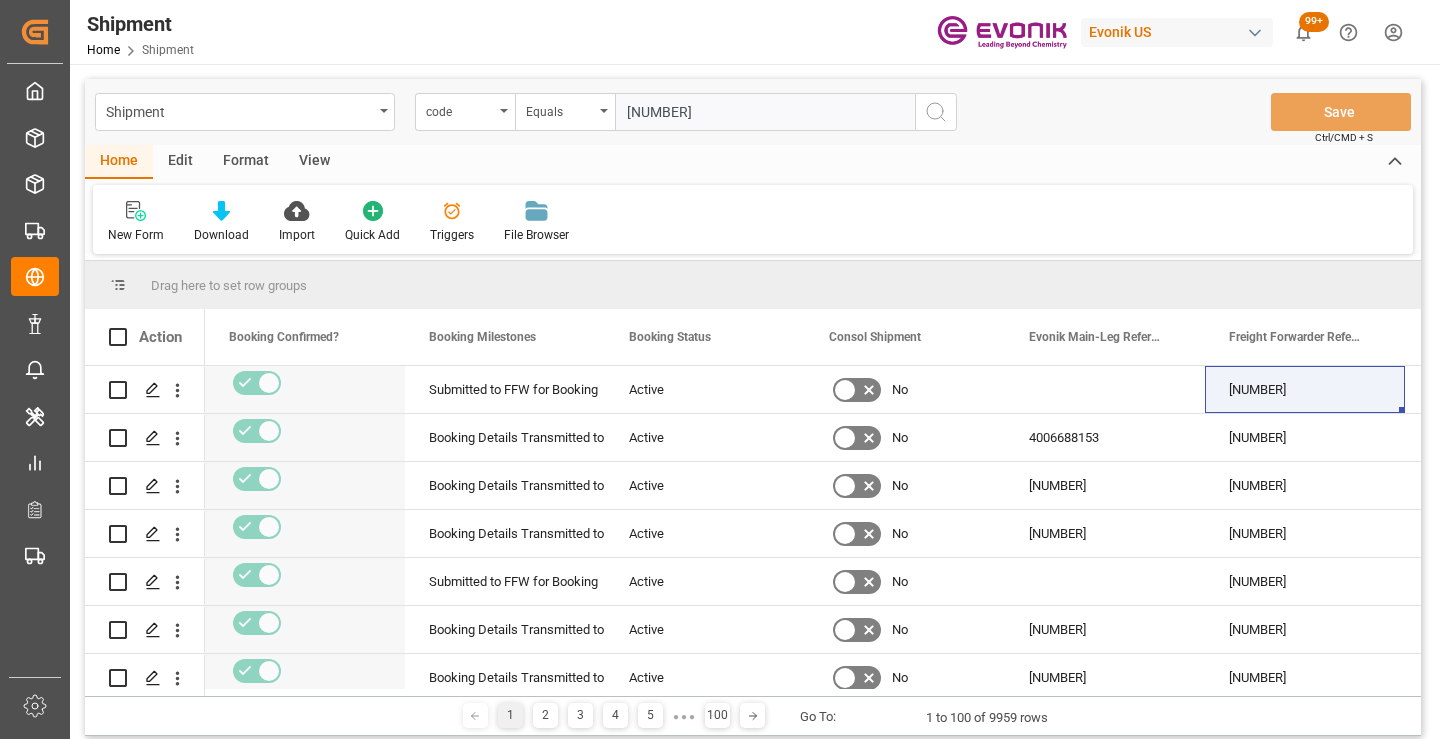 type 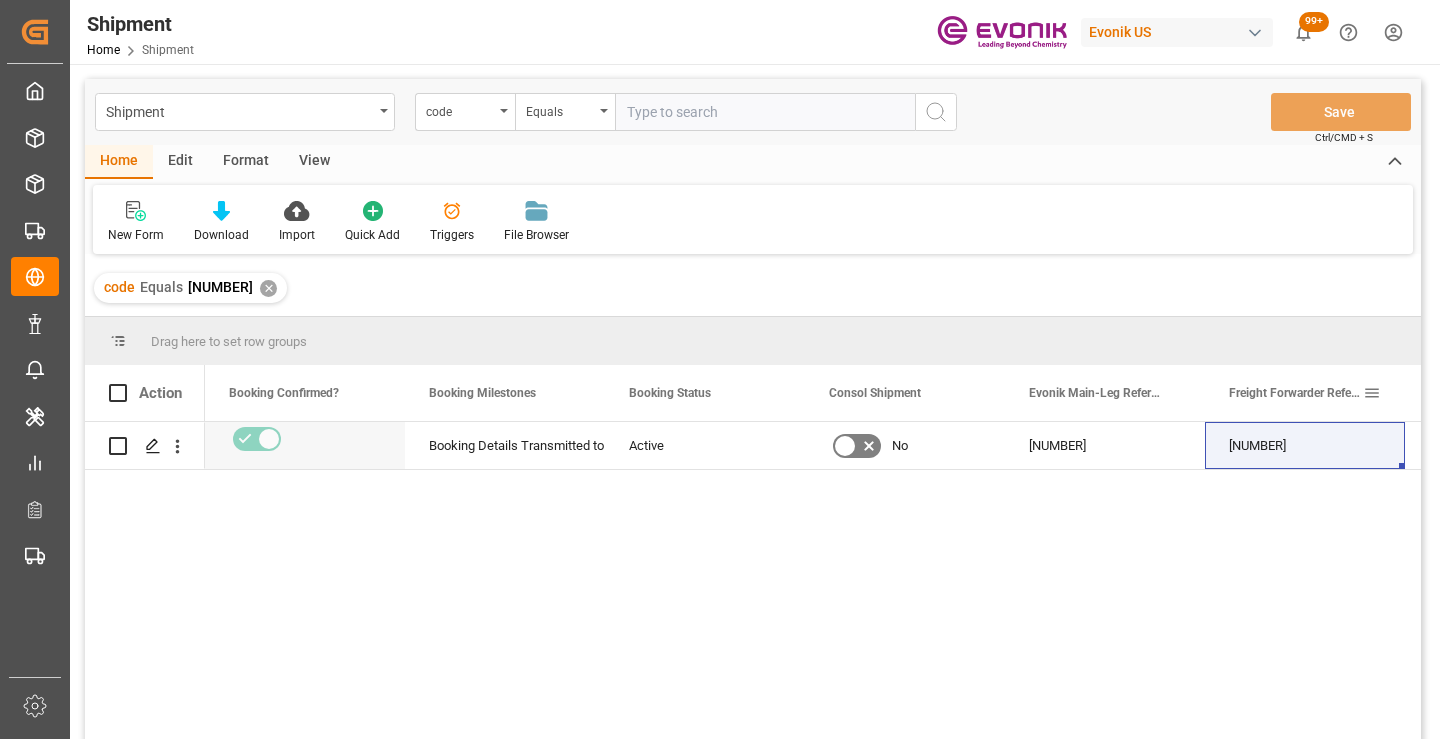 click on "[NUMBER]" at bounding box center [1305, 445] 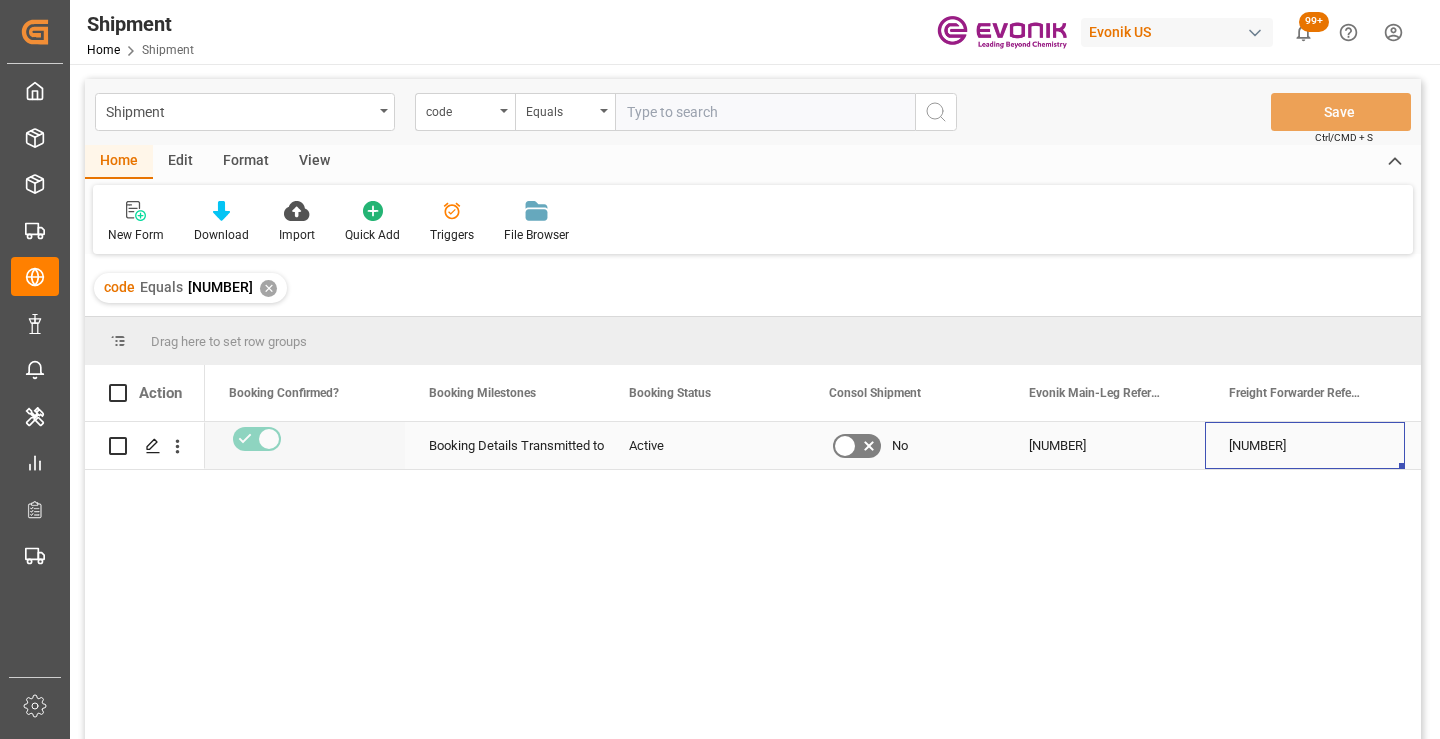 click on "[NUMBER]" at bounding box center (1105, 445) 